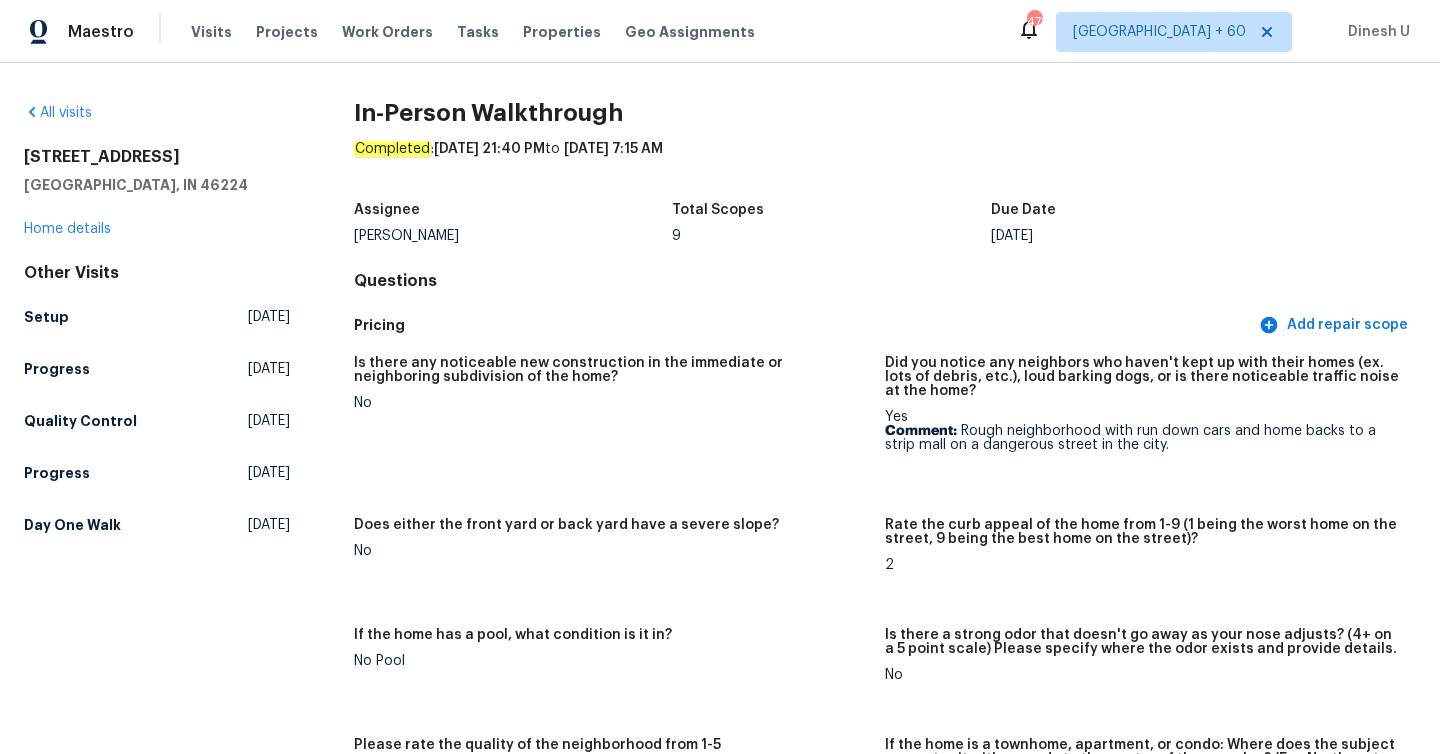 scroll, scrollTop: 0, scrollLeft: 0, axis: both 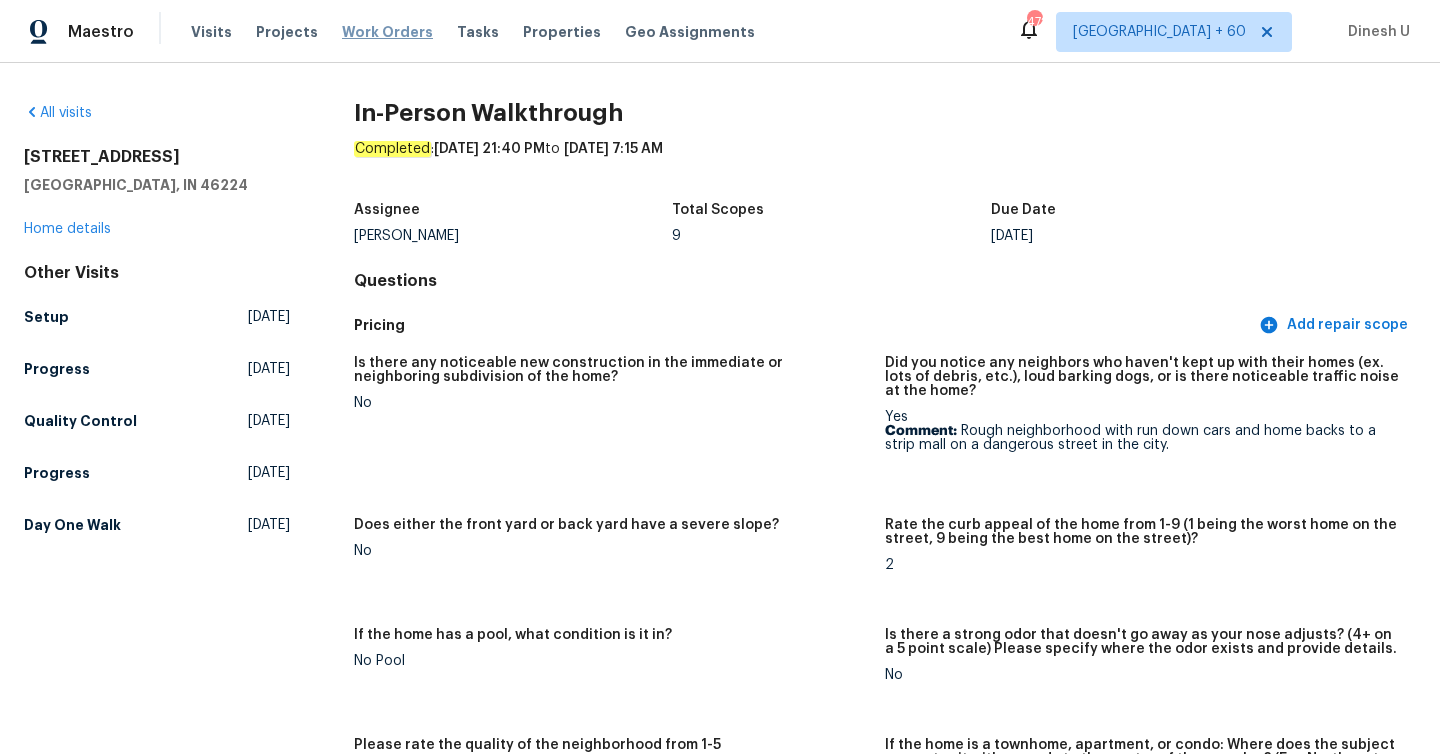 click on "Work Orders" at bounding box center (387, 32) 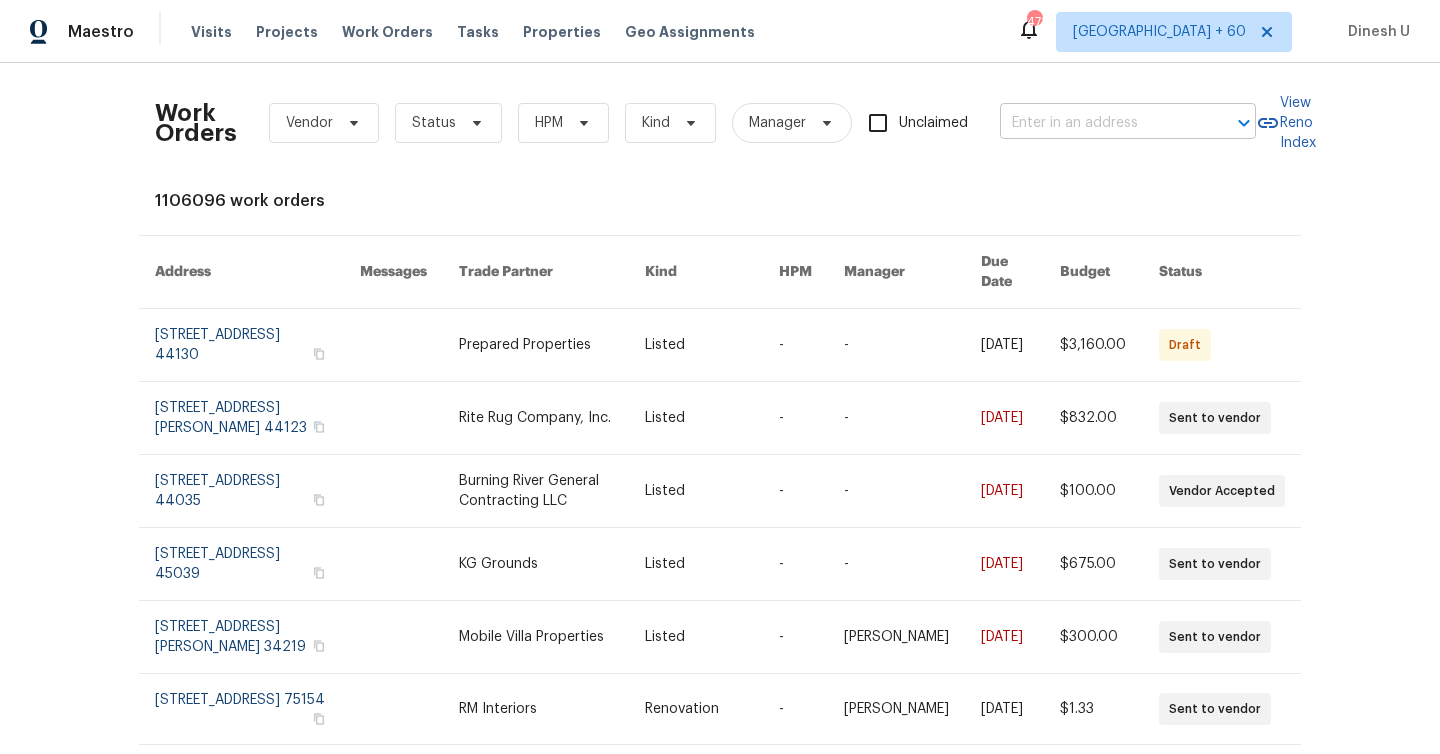 click at bounding box center [1100, 123] 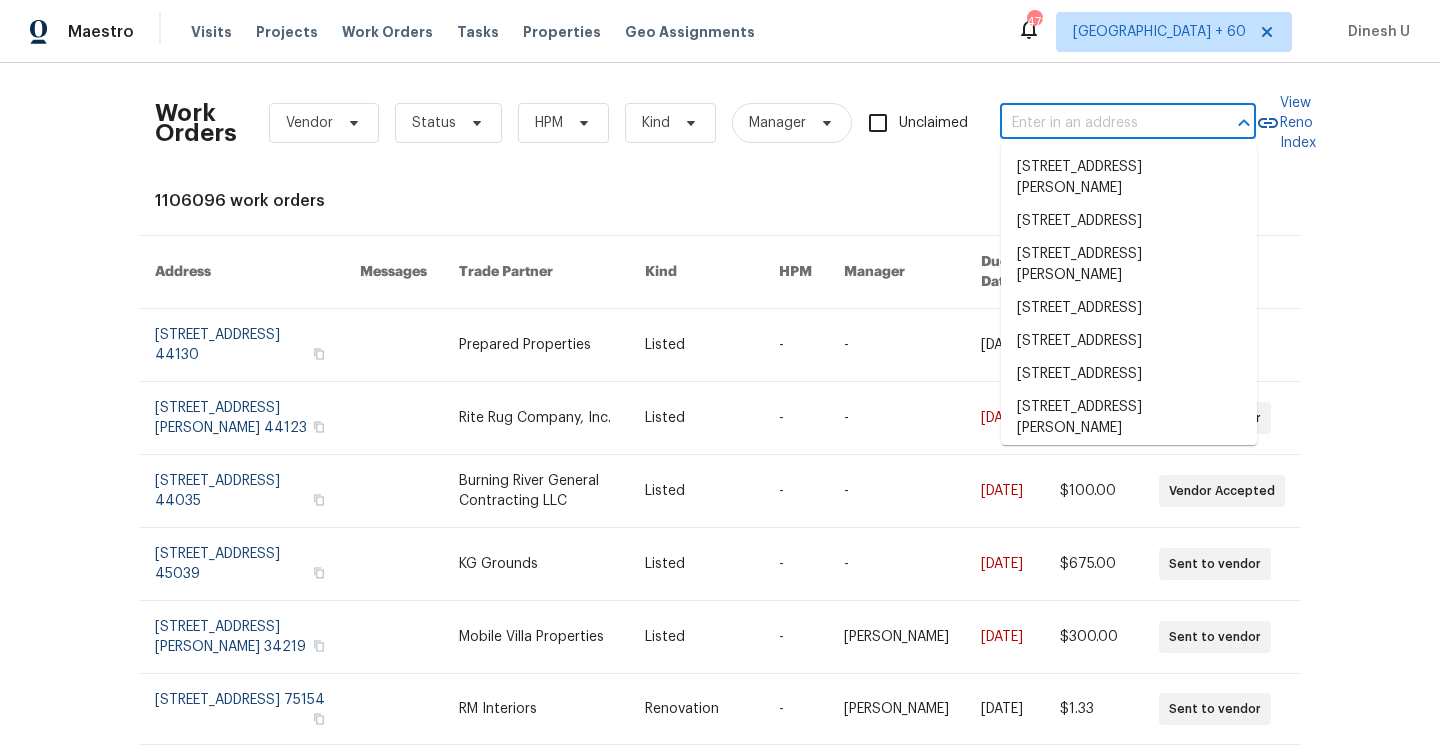 paste on "[STREET_ADDRESS][PERSON_NAME][DATE]" 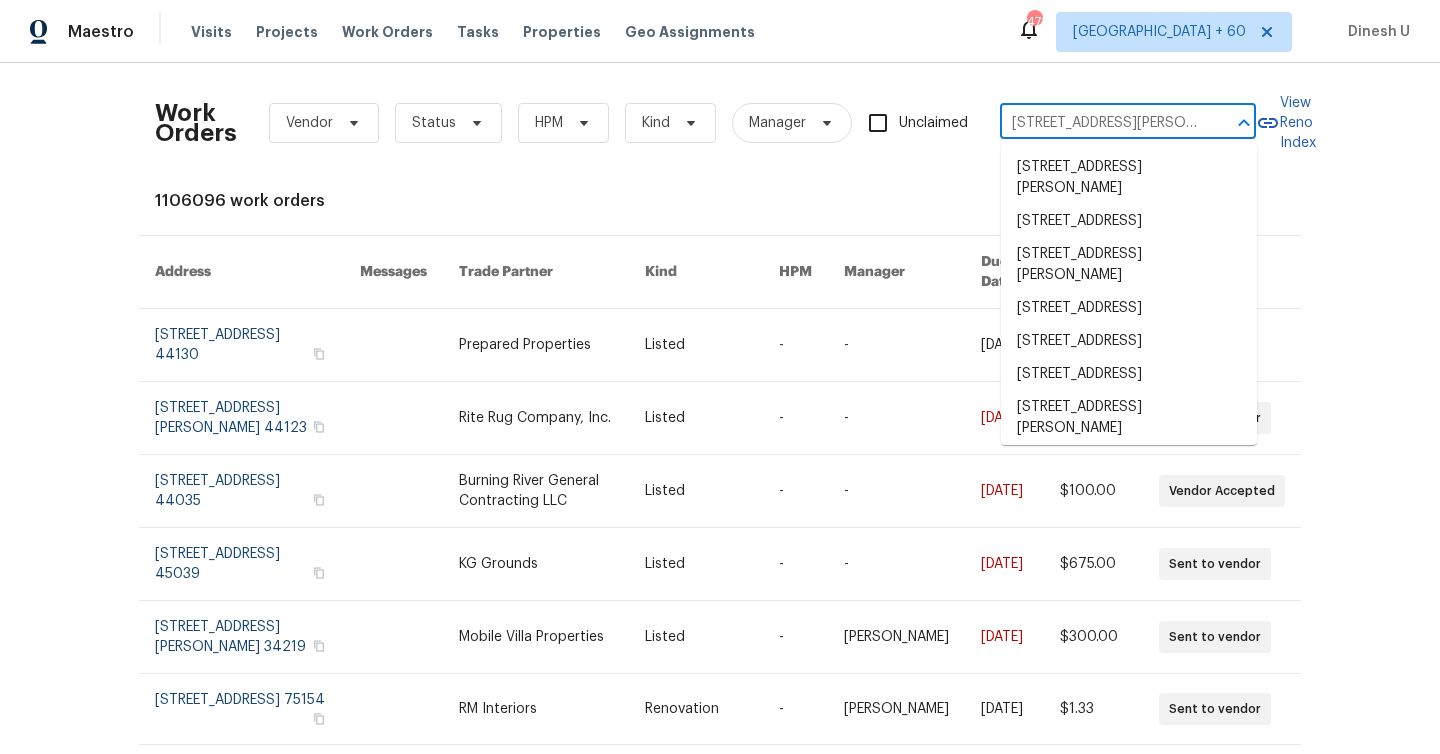 scroll, scrollTop: 0, scrollLeft: 100, axis: horizontal 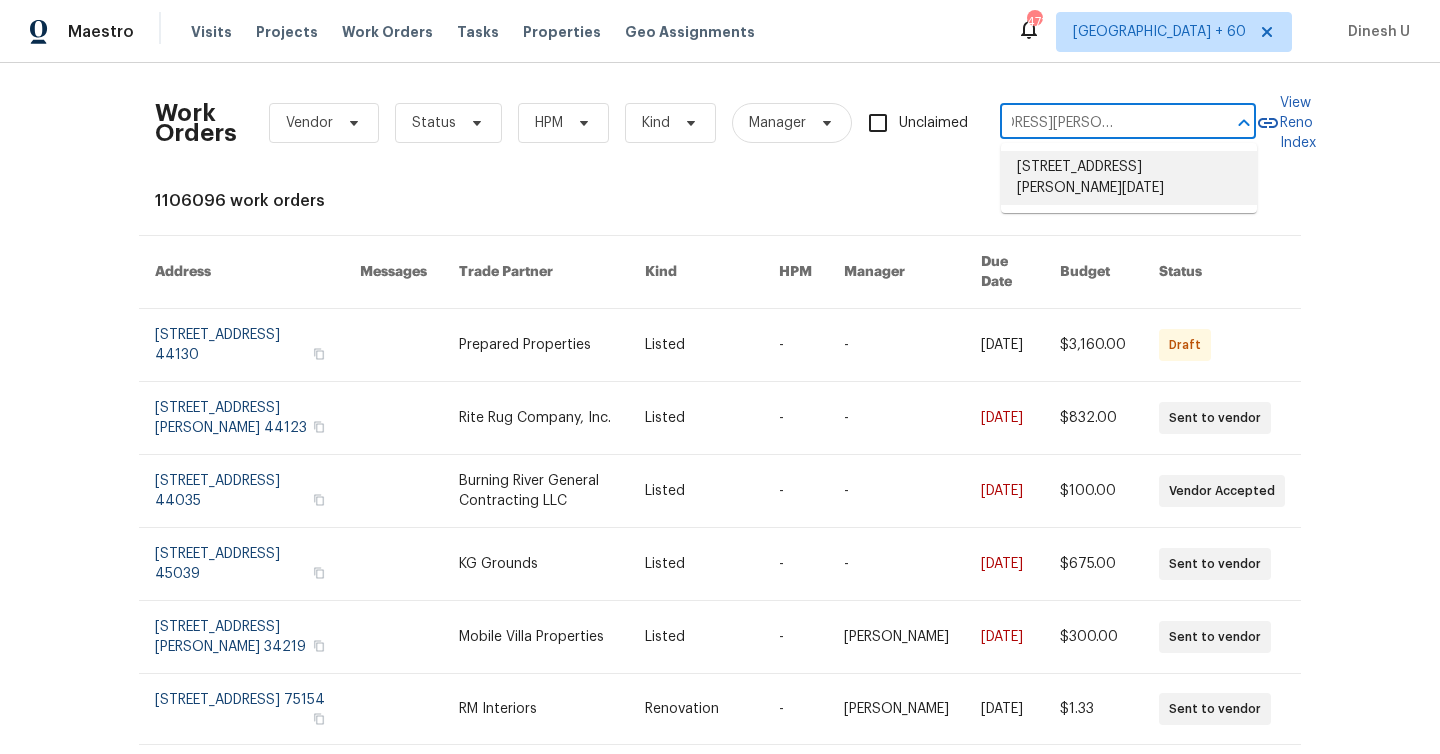 click on "[STREET_ADDRESS][PERSON_NAME][DATE]" at bounding box center [1129, 178] 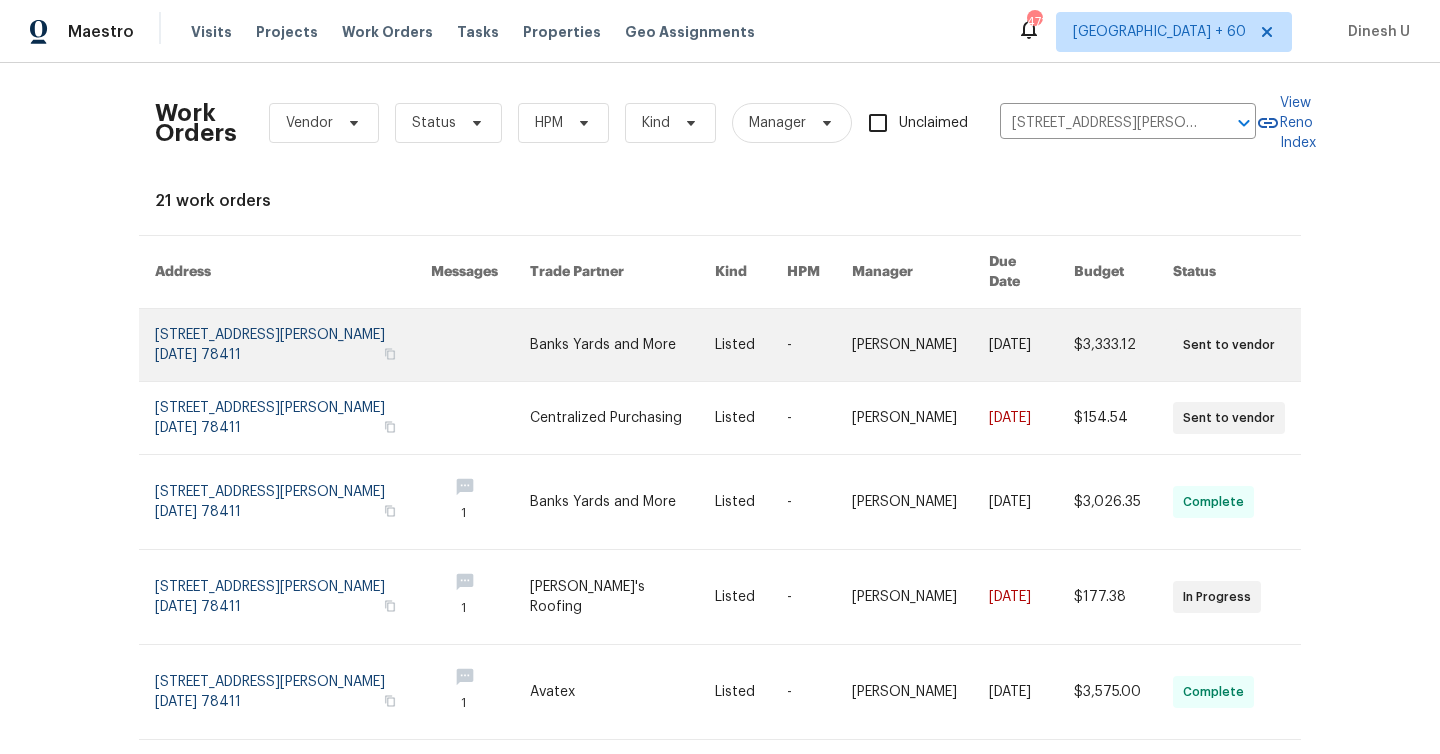 click at bounding box center (293, 345) 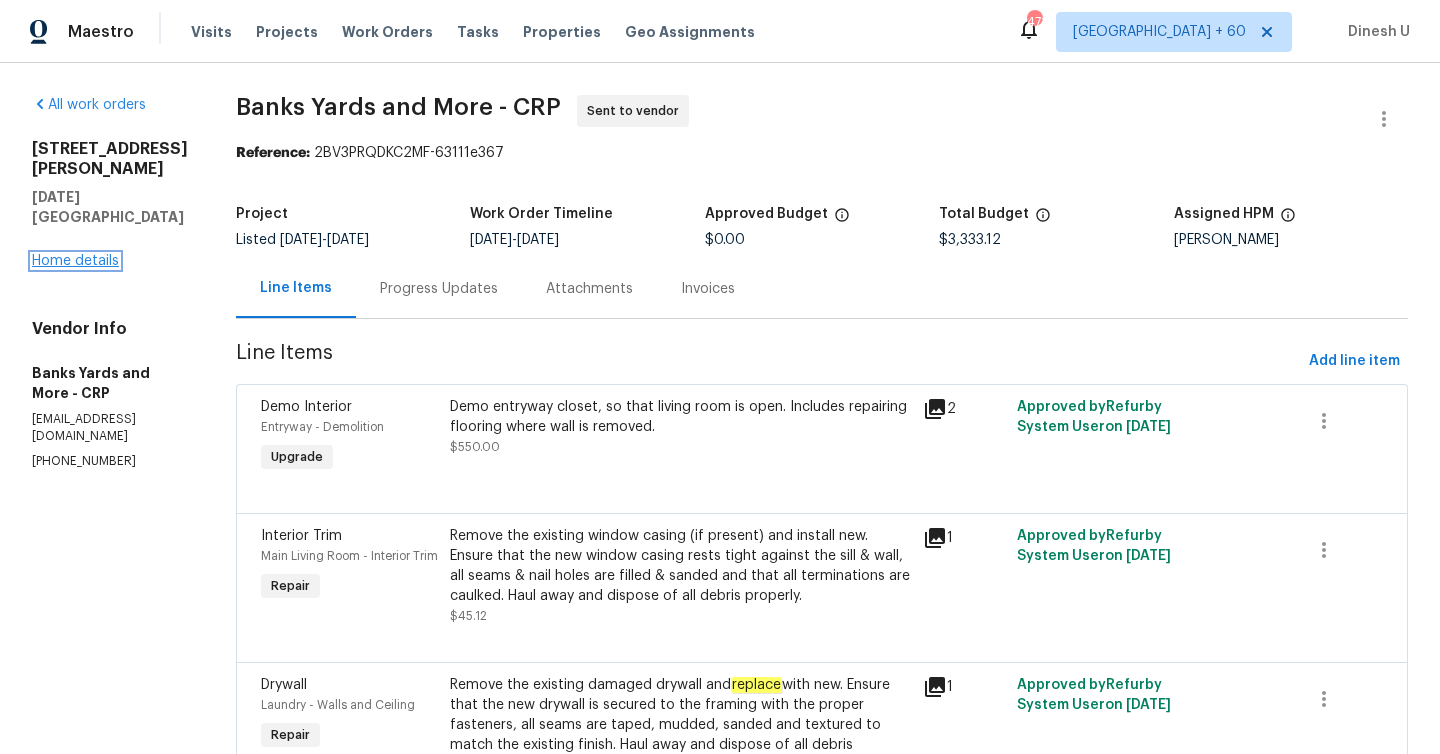 click on "Home details" at bounding box center (75, 261) 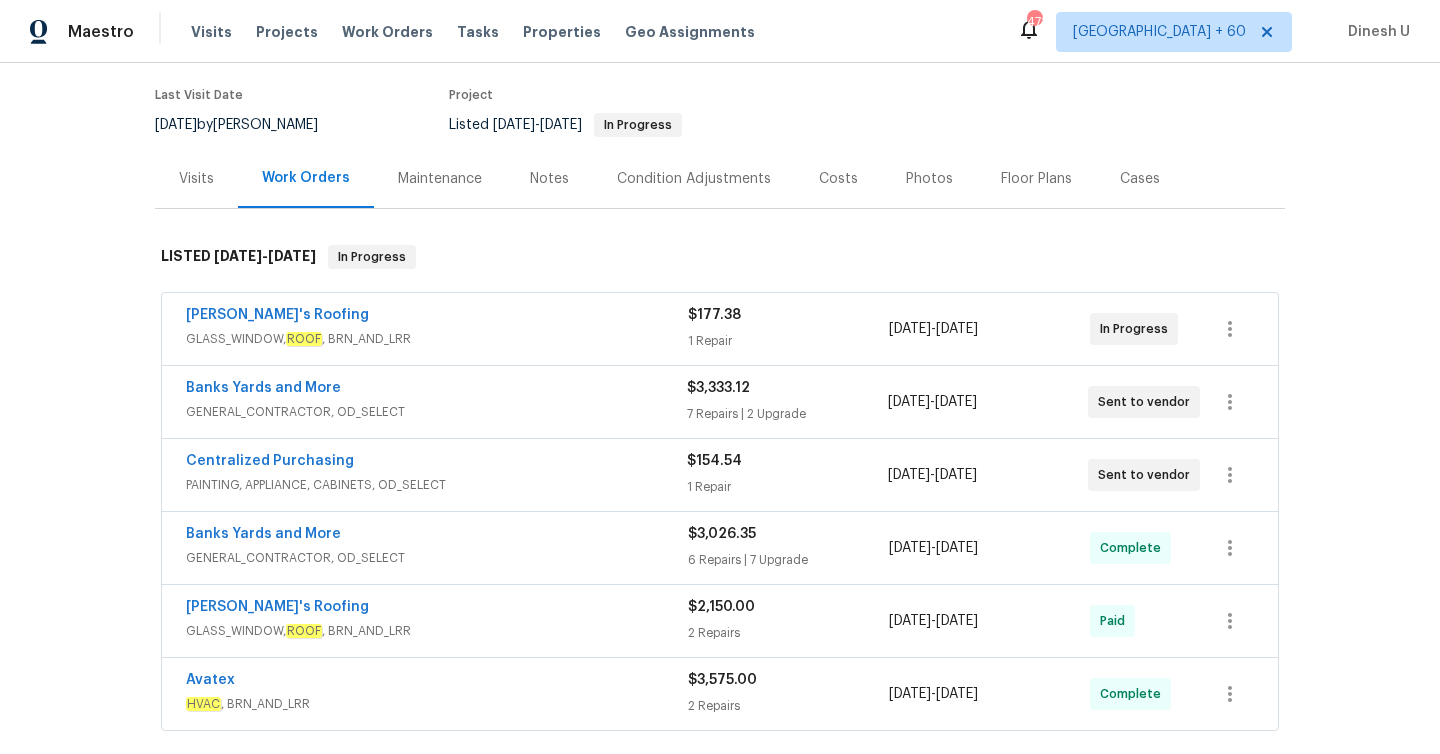 scroll, scrollTop: 184, scrollLeft: 0, axis: vertical 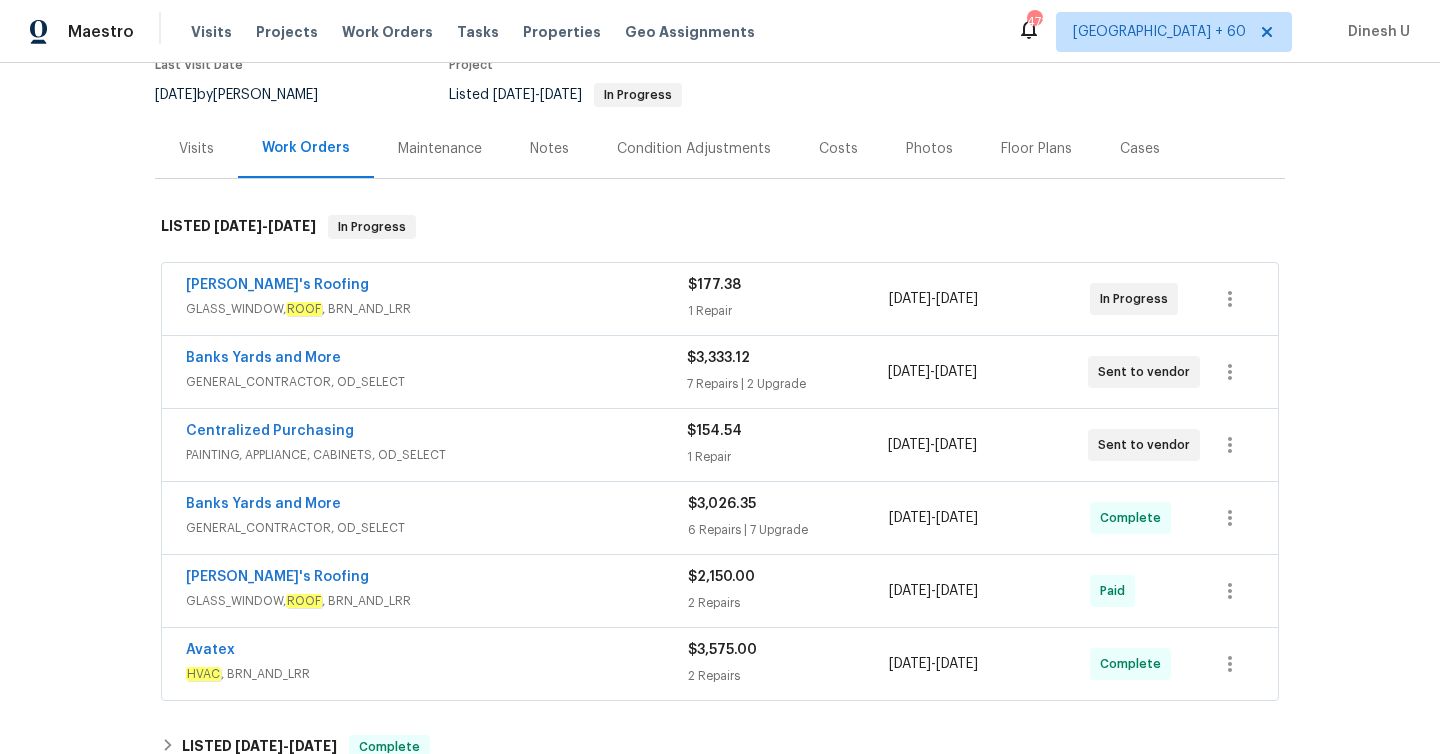 click on "1 Repair" at bounding box center [788, 311] 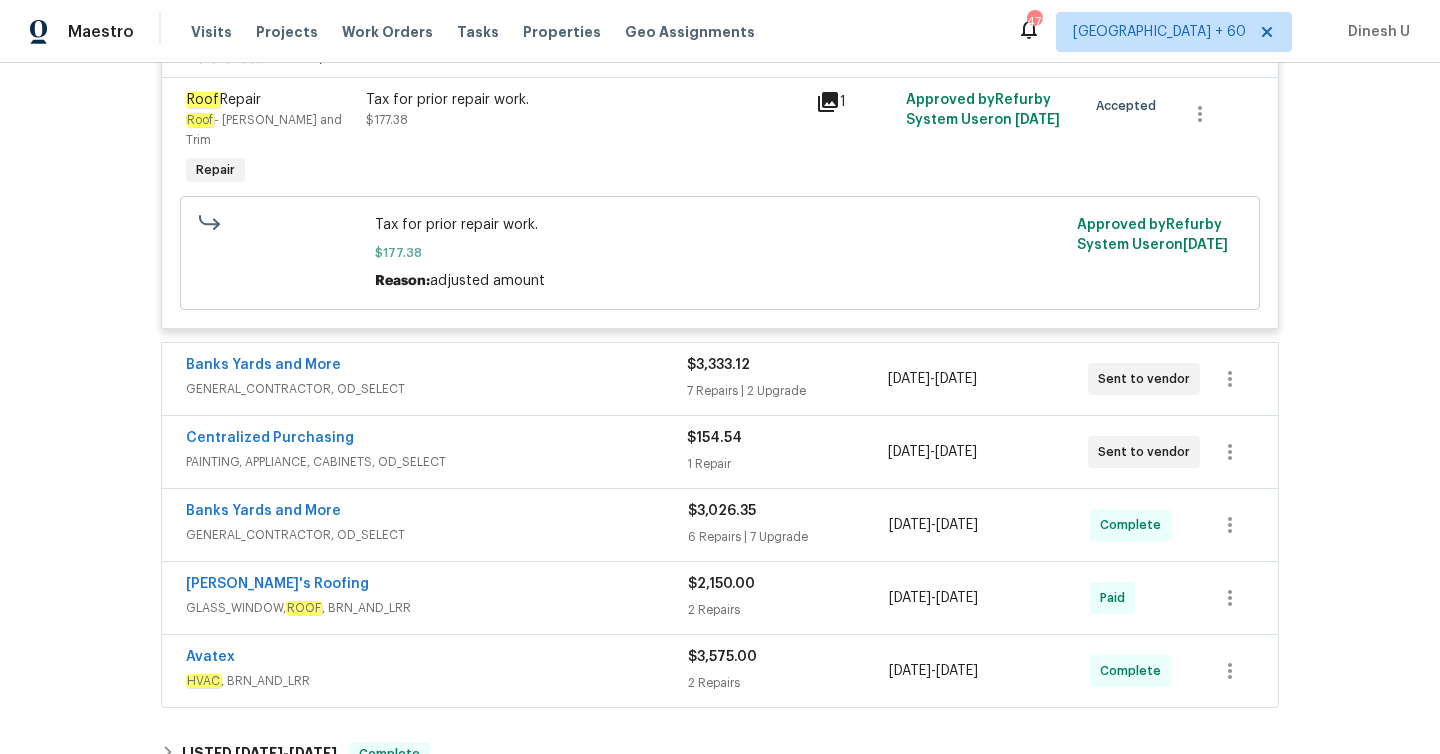 scroll, scrollTop: 517, scrollLeft: 0, axis: vertical 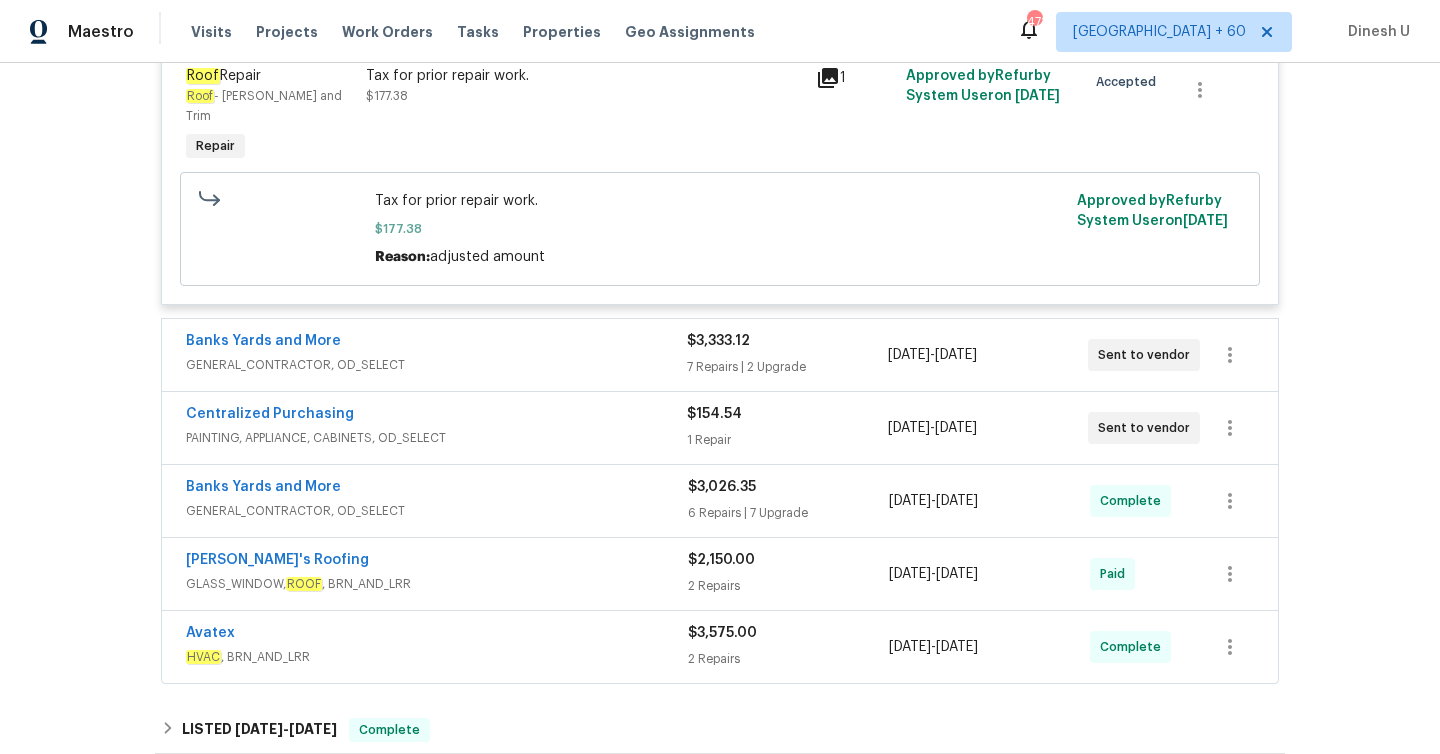 click on "7 Repairs | 2 Upgrade" at bounding box center (787, 367) 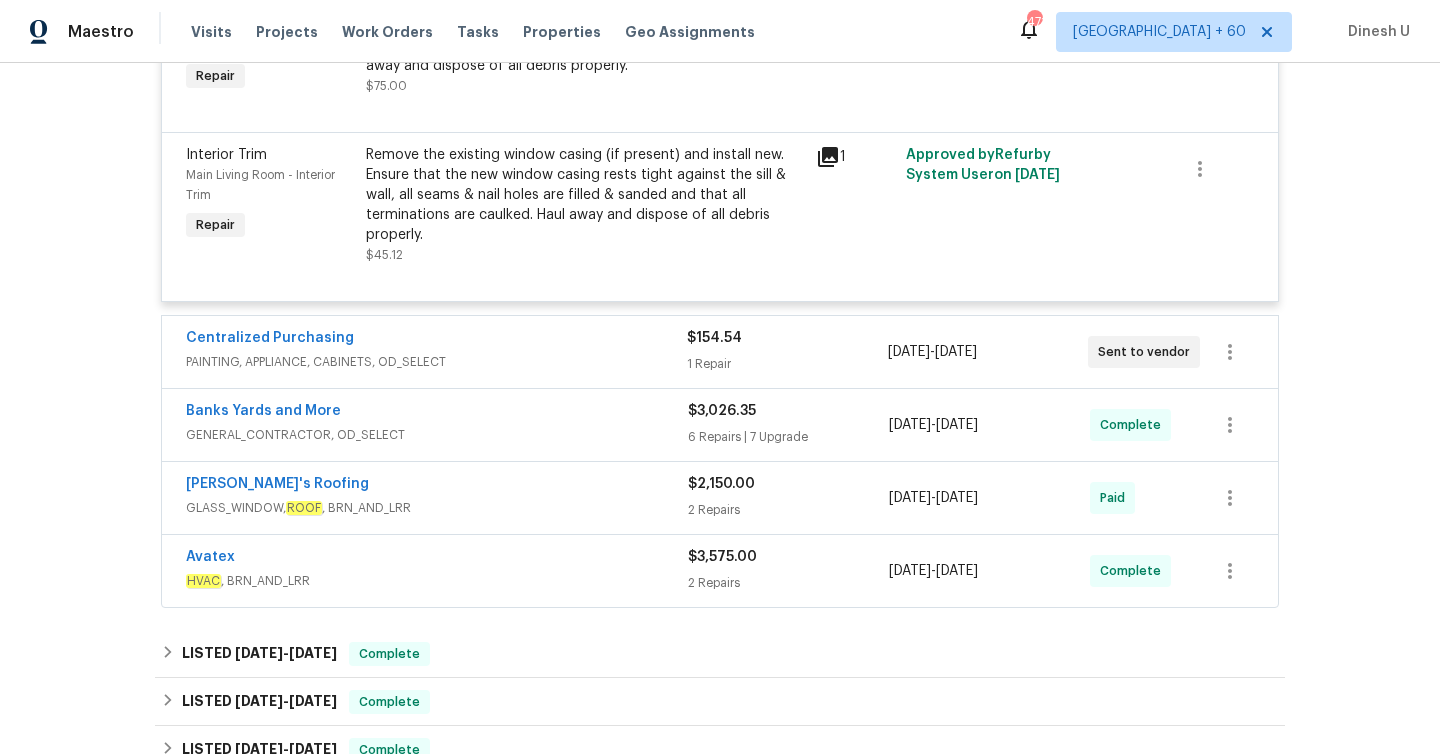 scroll, scrollTop: 2008, scrollLeft: 0, axis: vertical 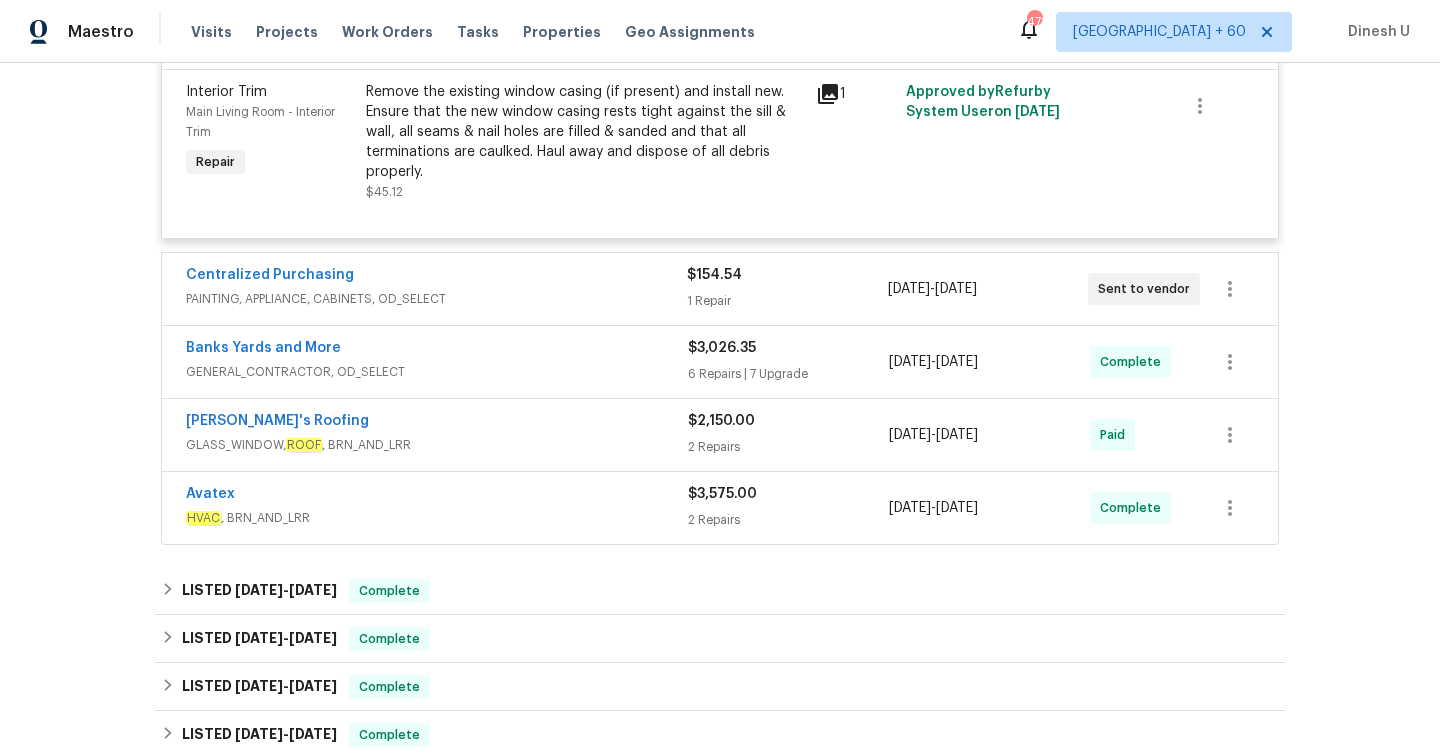 click on "1 Repair" at bounding box center [787, 301] 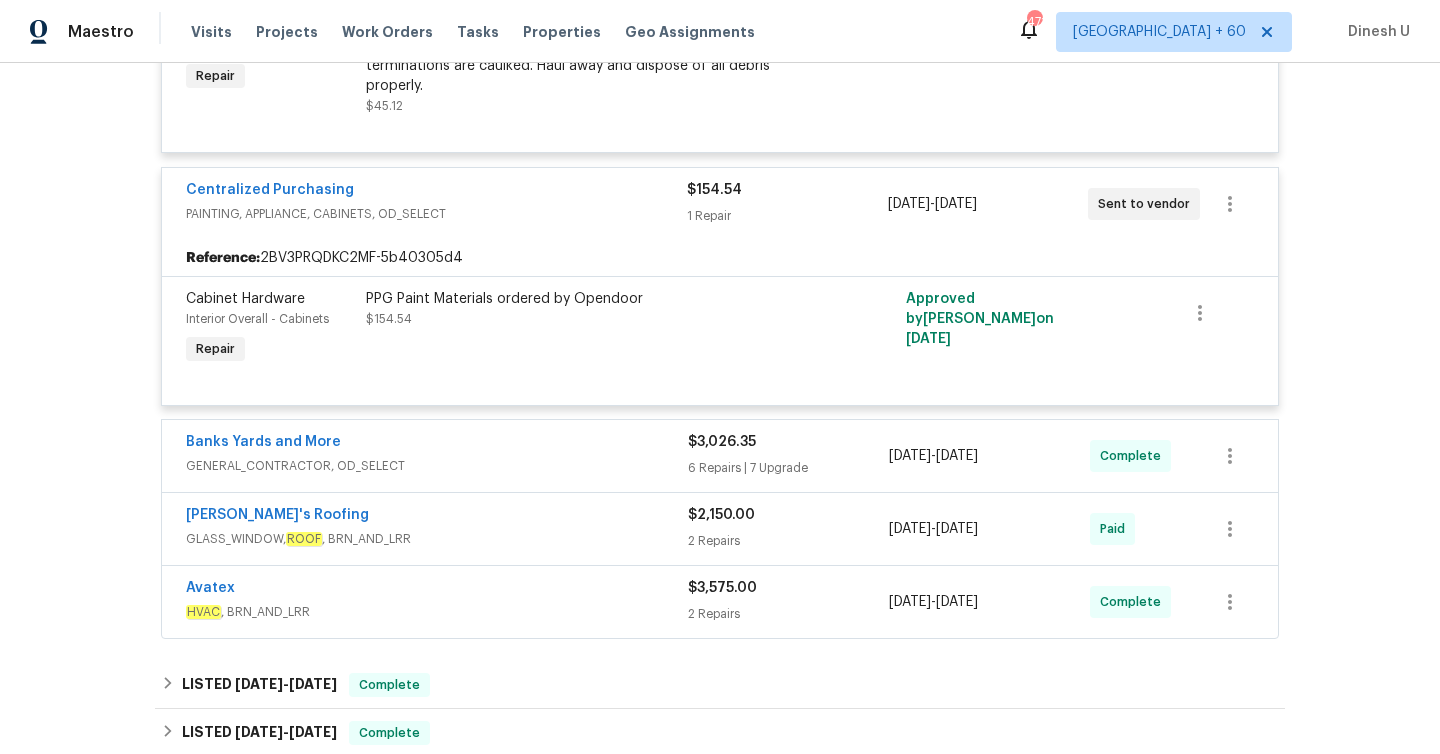 scroll, scrollTop: 2183, scrollLeft: 0, axis: vertical 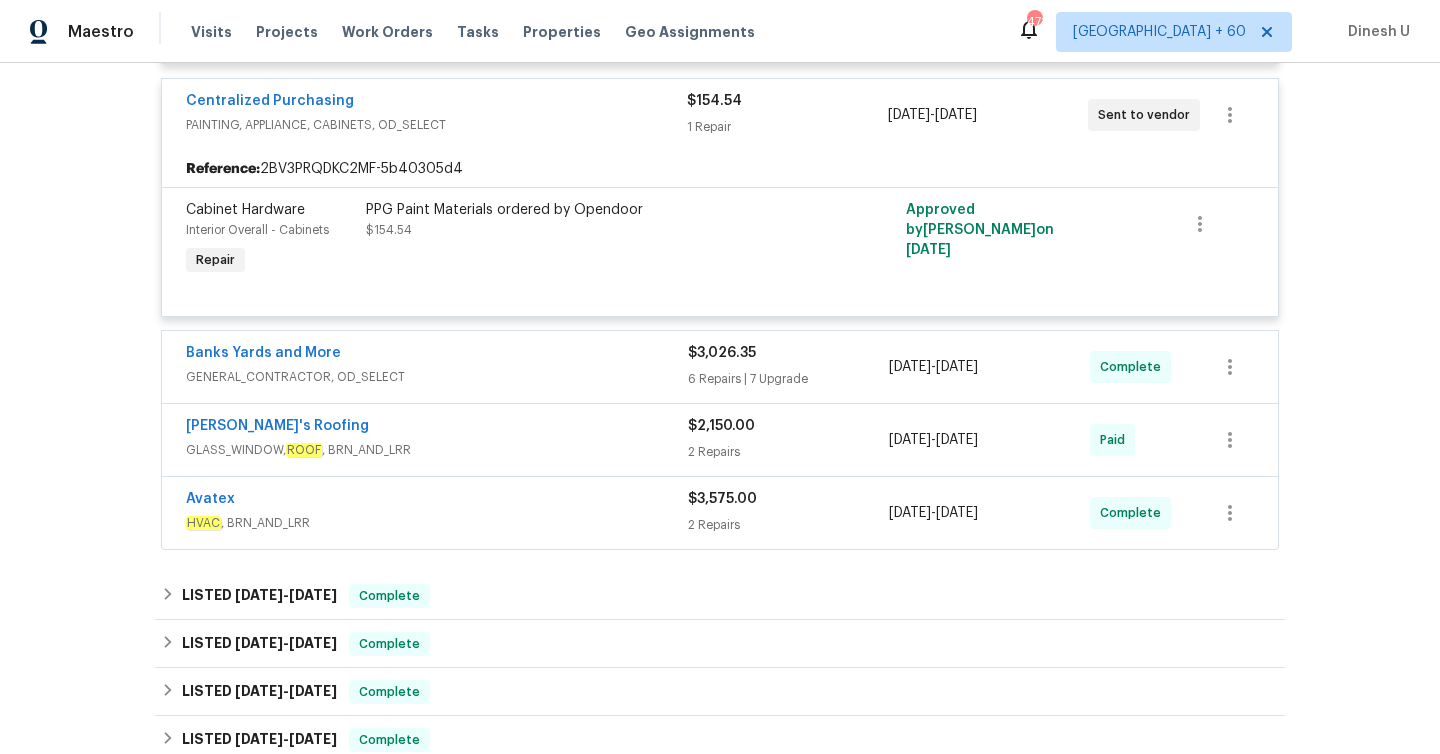 click on "6 Repairs | 7 Upgrade" at bounding box center [788, 379] 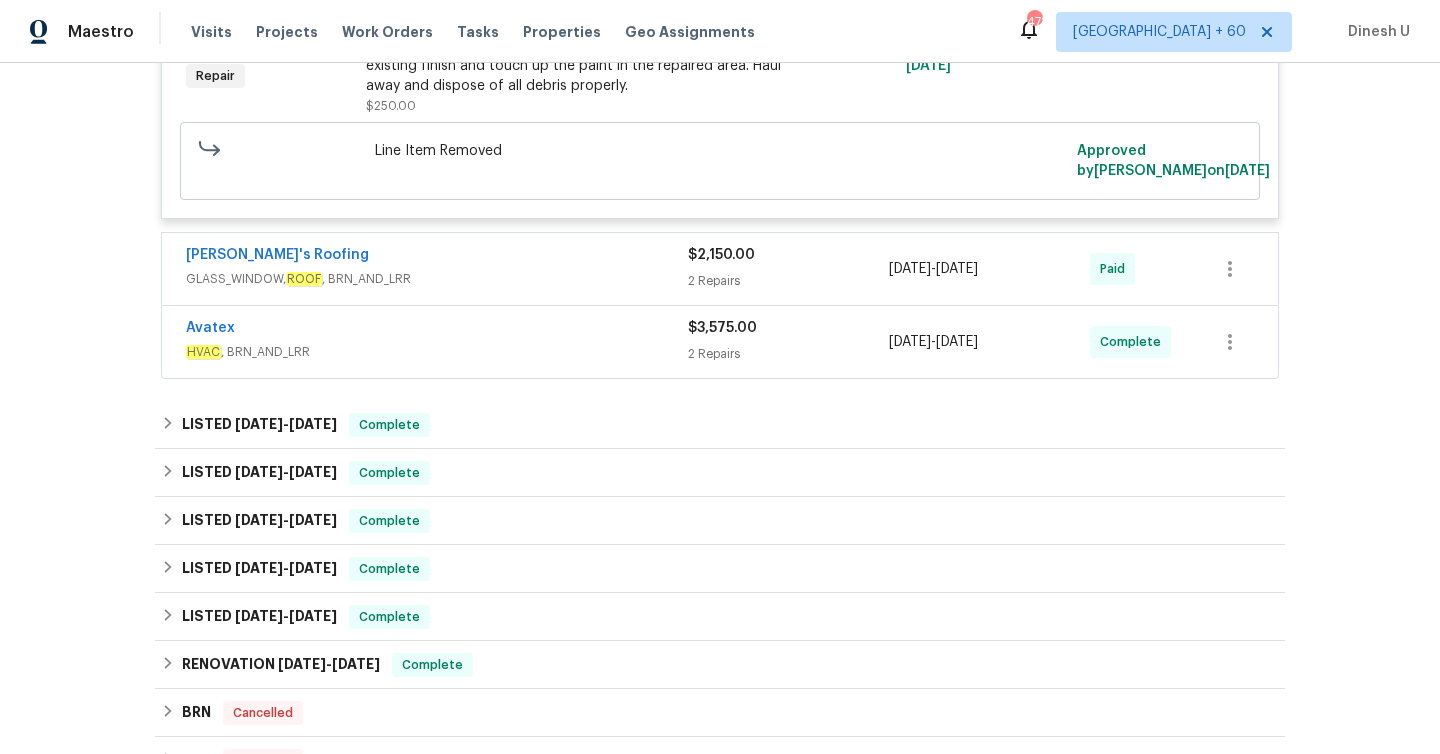 scroll, scrollTop: 4986, scrollLeft: 0, axis: vertical 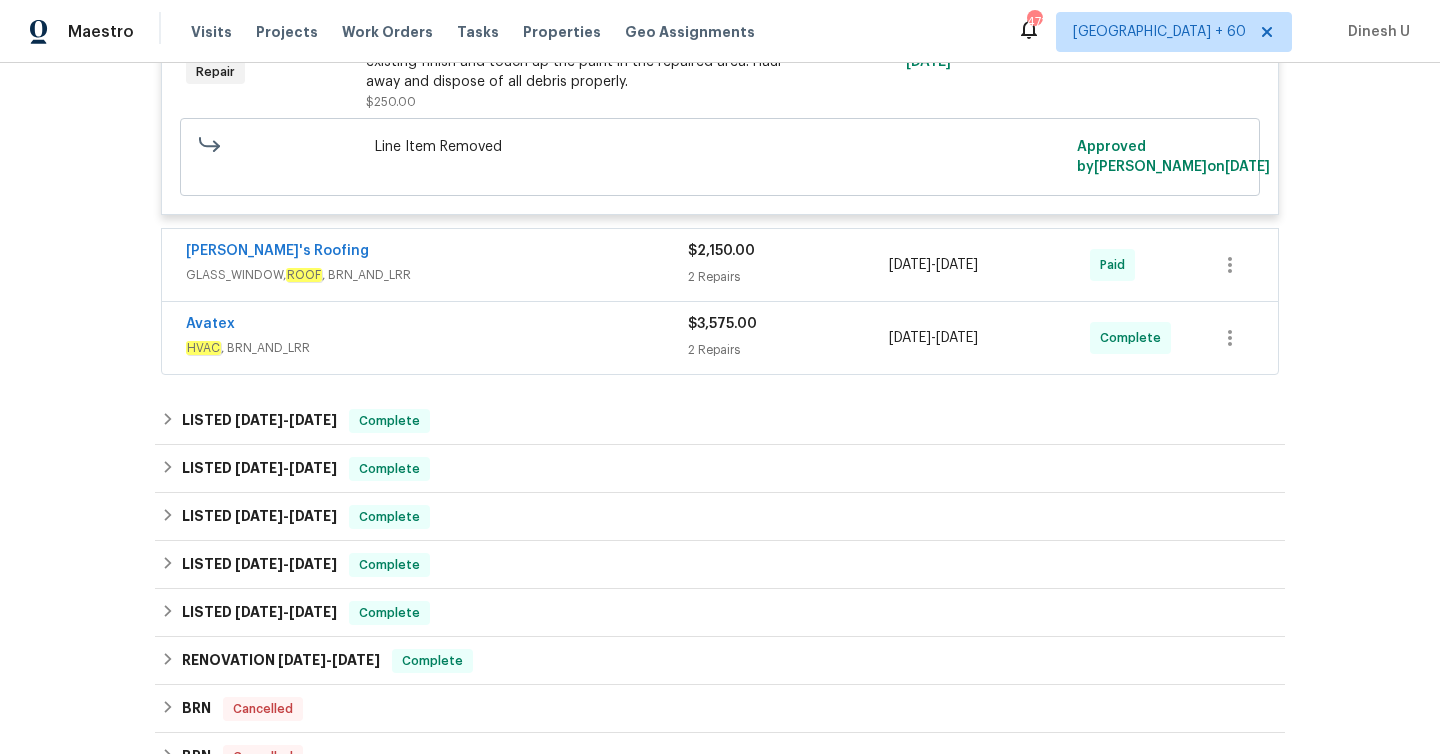 click on "2 Repairs" at bounding box center [788, 277] 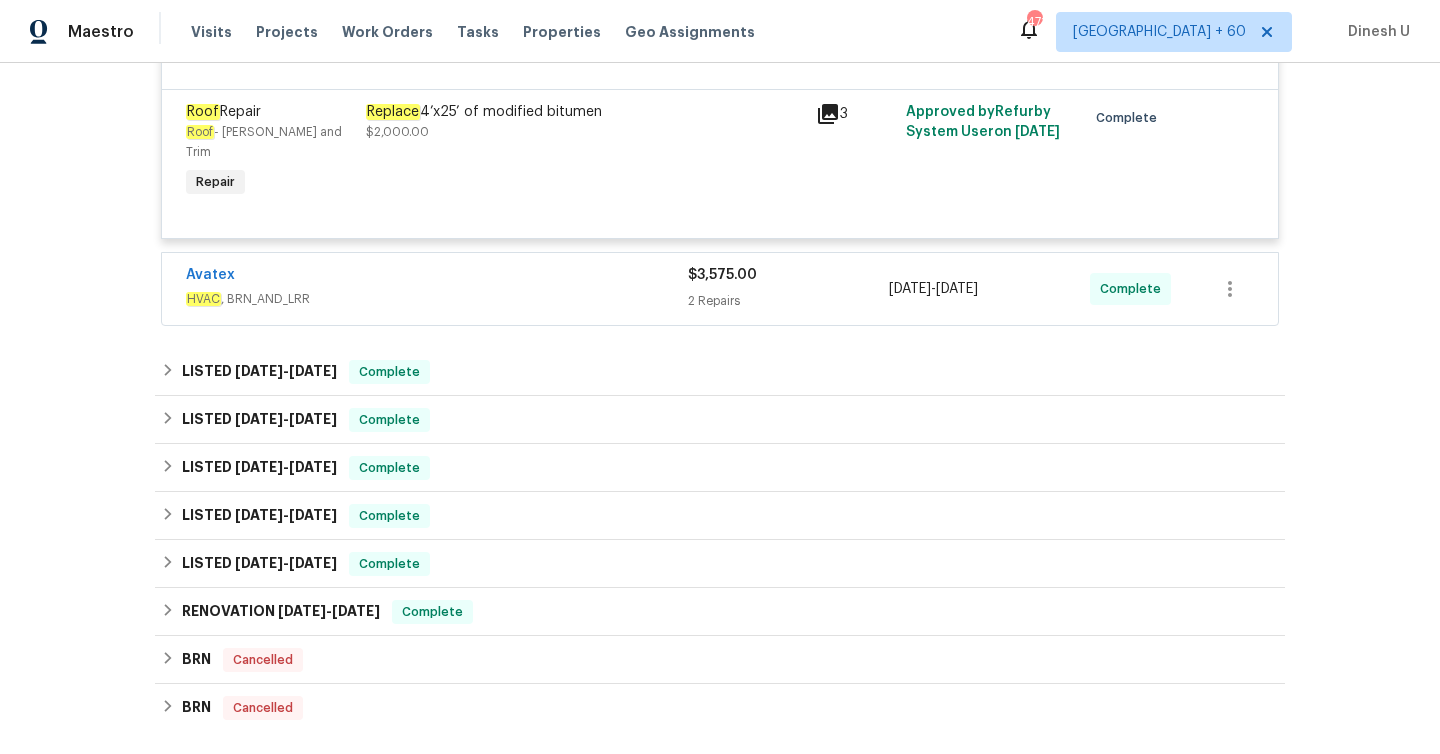 scroll, scrollTop: 5391, scrollLeft: 0, axis: vertical 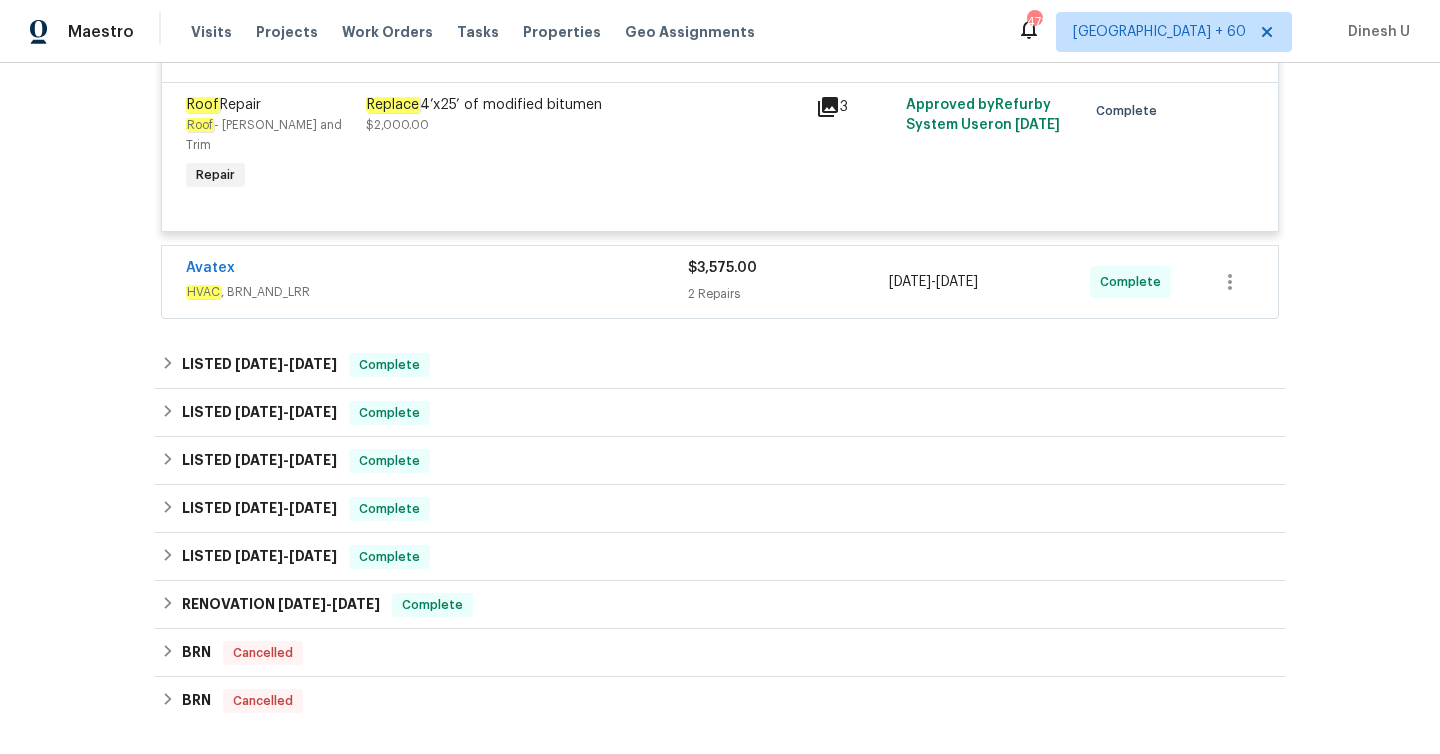 click on "2 Repairs" at bounding box center [788, 294] 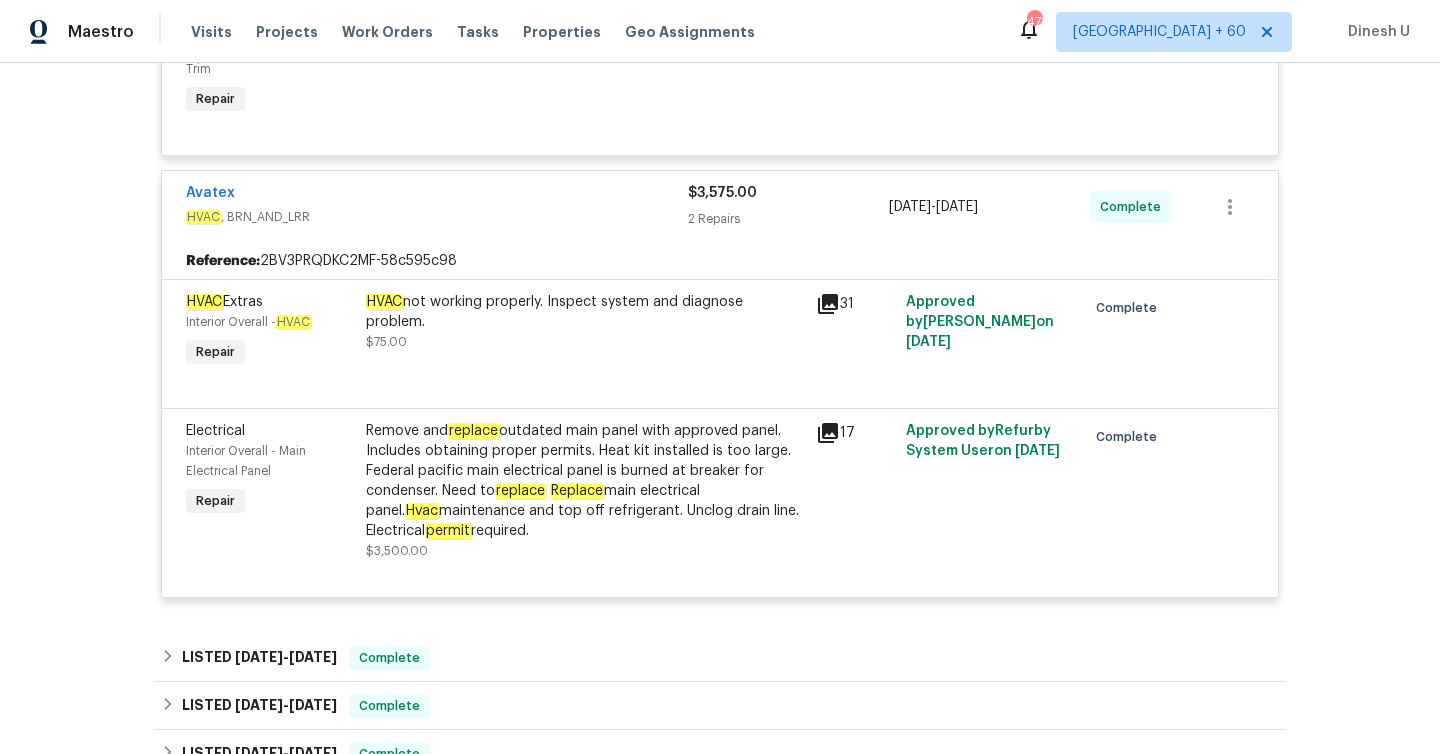scroll, scrollTop: 5453, scrollLeft: 0, axis: vertical 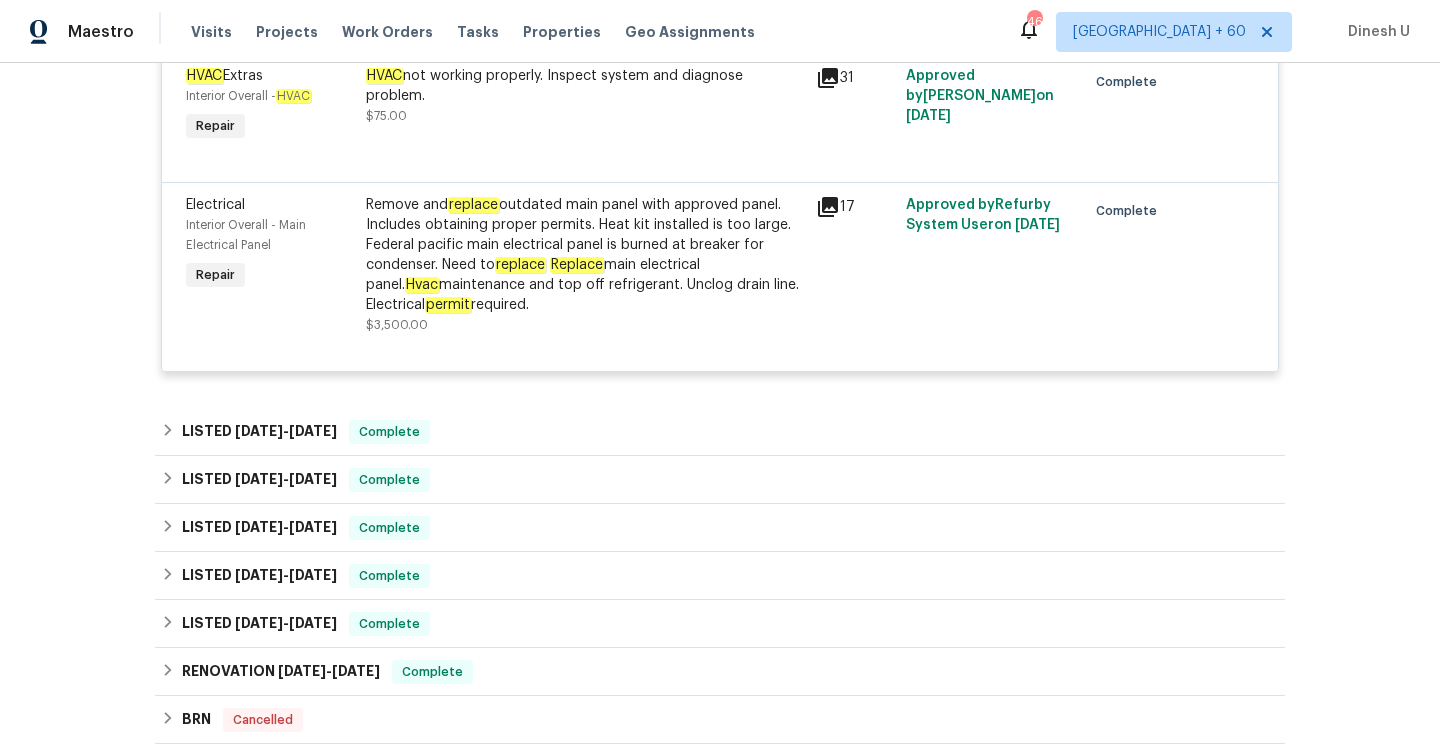 click on "Electrical Interior Overall - Main Electrical Panel Repair Remove and  replace  outdated main panel with approved panel.  Includes obtaining proper permits. Heat kit installed is too large. Federal pacific main electrical panel is burned at breaker for condenser. Need to  replace   Replace  main electrical panel.  Hvac  maintenance and top off refrigerant. Unclog drain line. Electrical  permit  required. $3,500.00   17 Approved by  Refurby System User  on   [DATE] Complete" at bounding box center (720, 276) 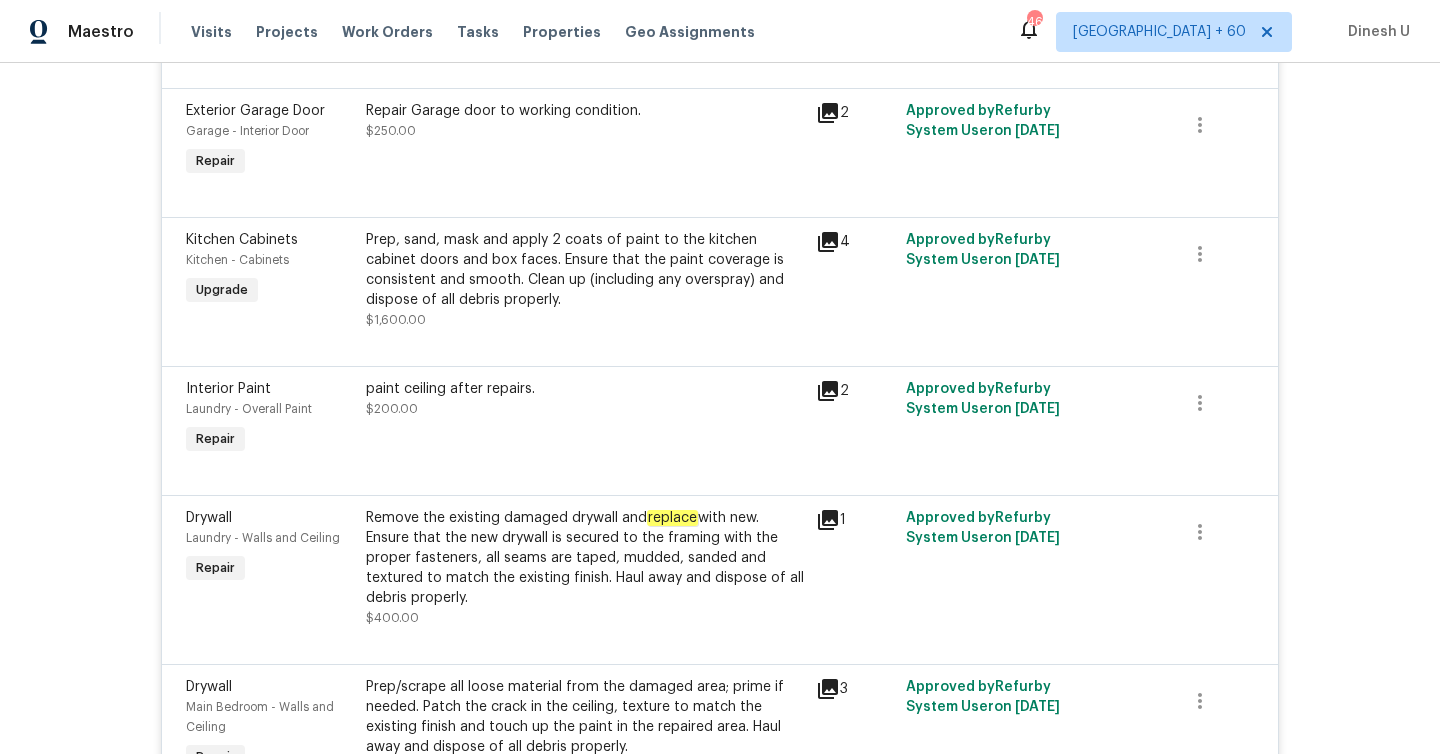 scroll, scrollTop: 0, scrollLeft: 0, axis: both 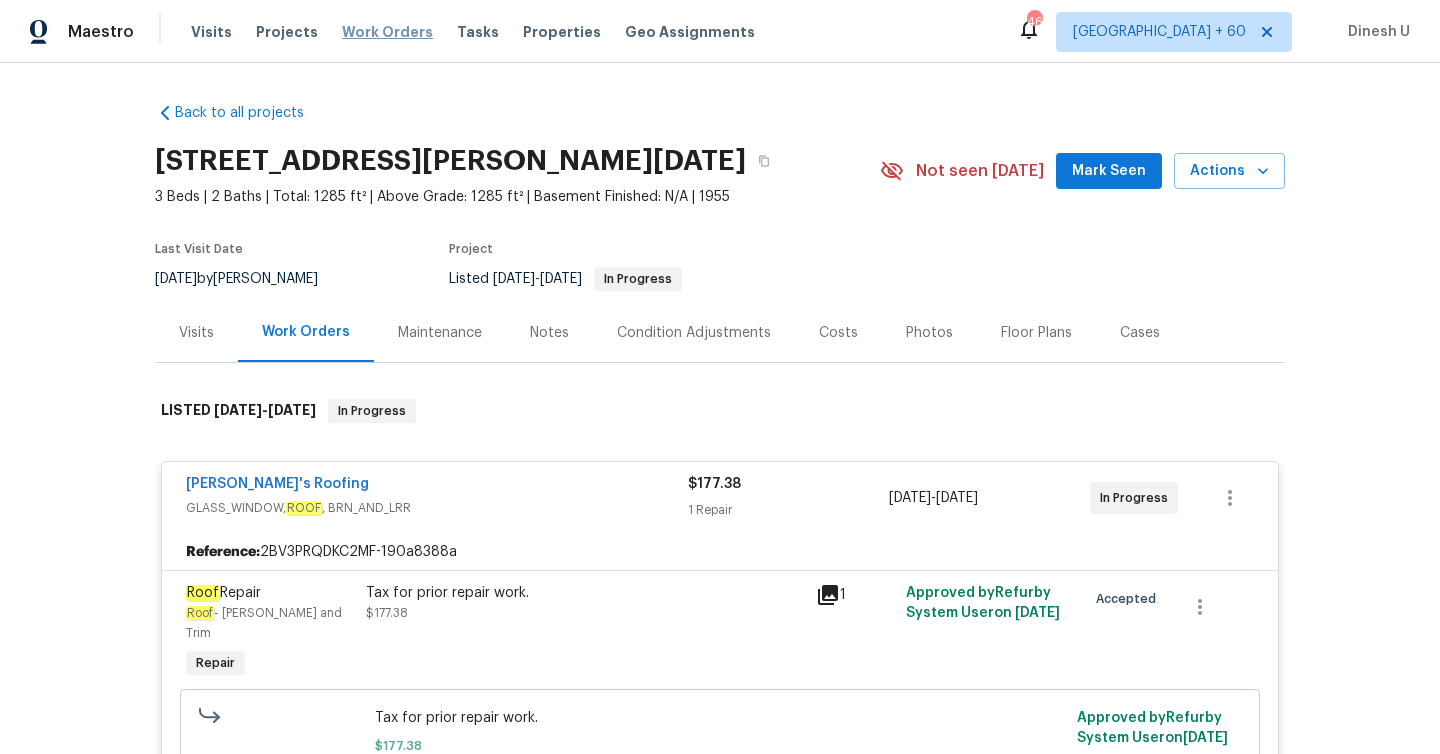 click on "Work Orders" at bounding box center [387, 32] 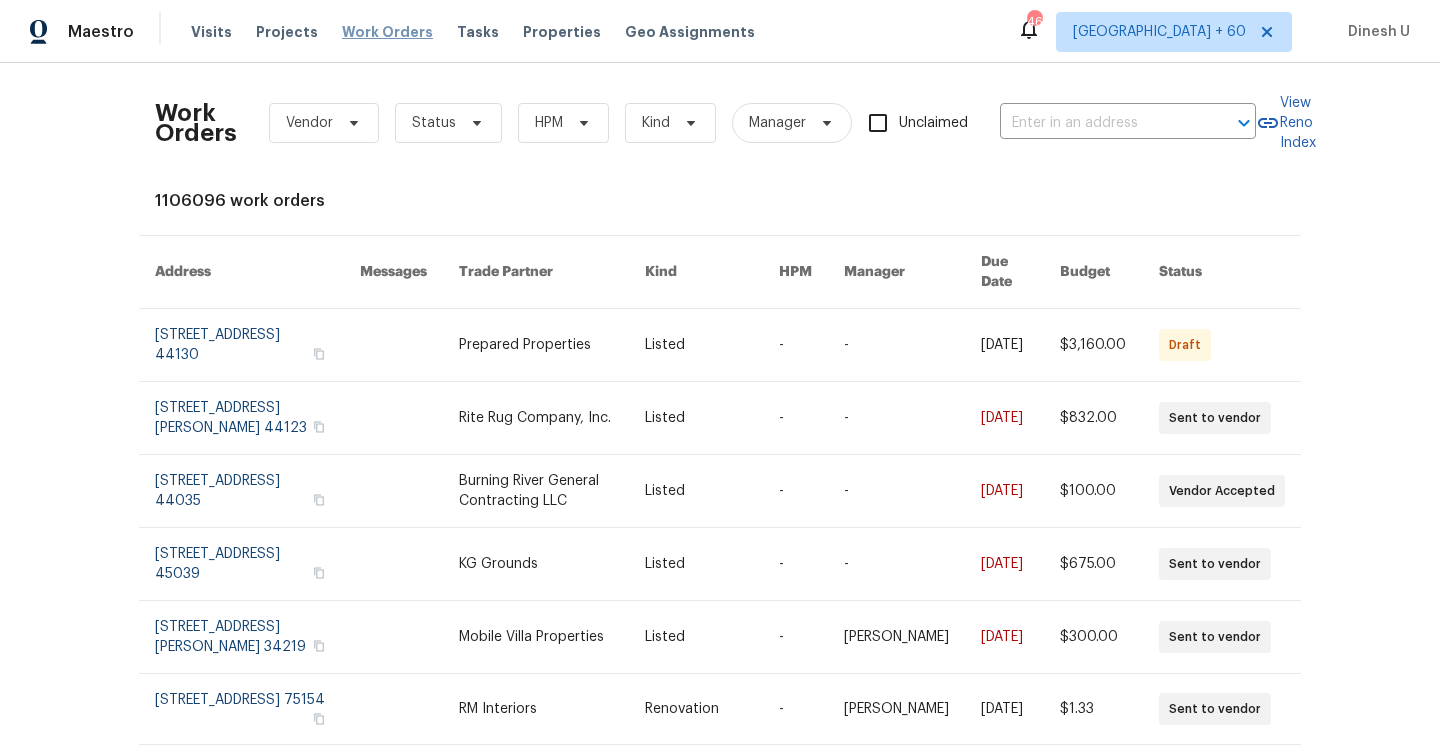 click on "Work Orders" at bounding box center (387, 32) 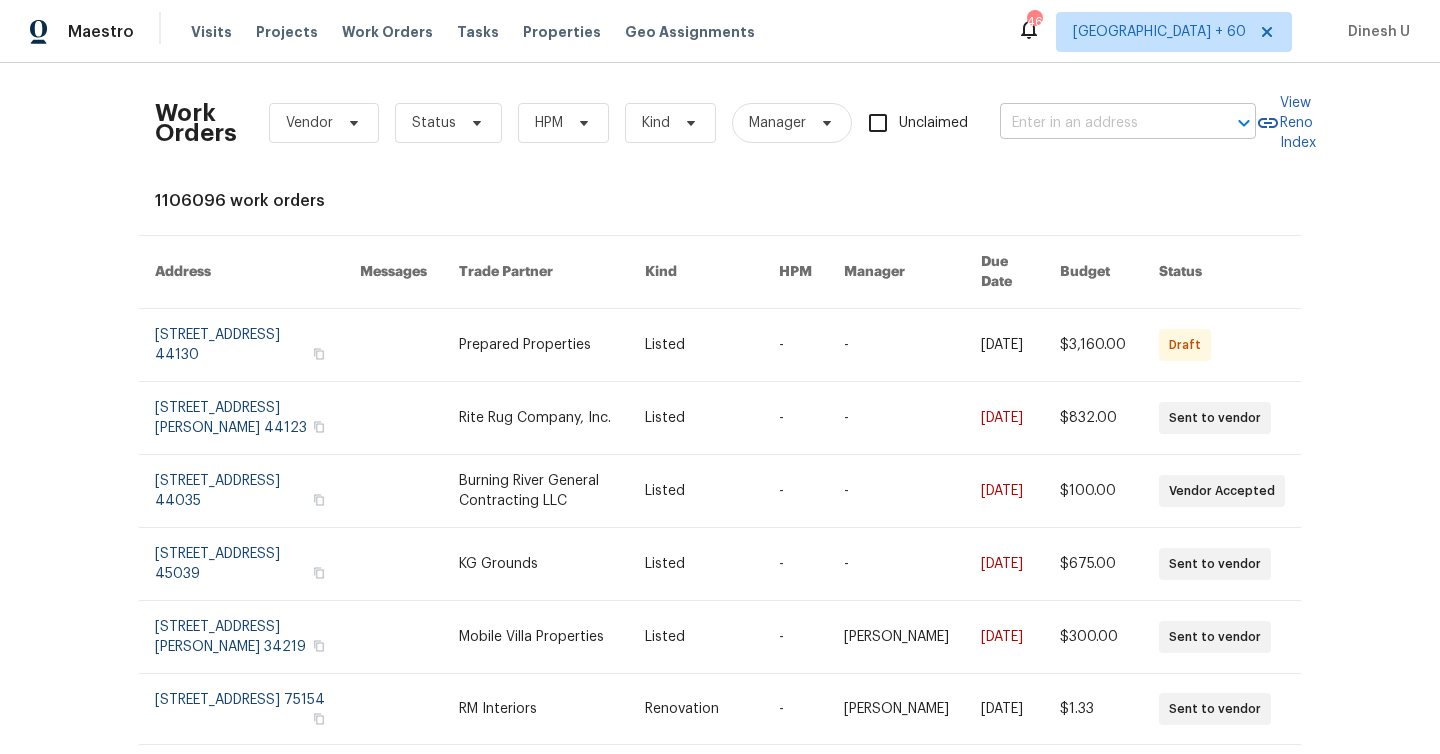 click at bounding box center [1100, 123] 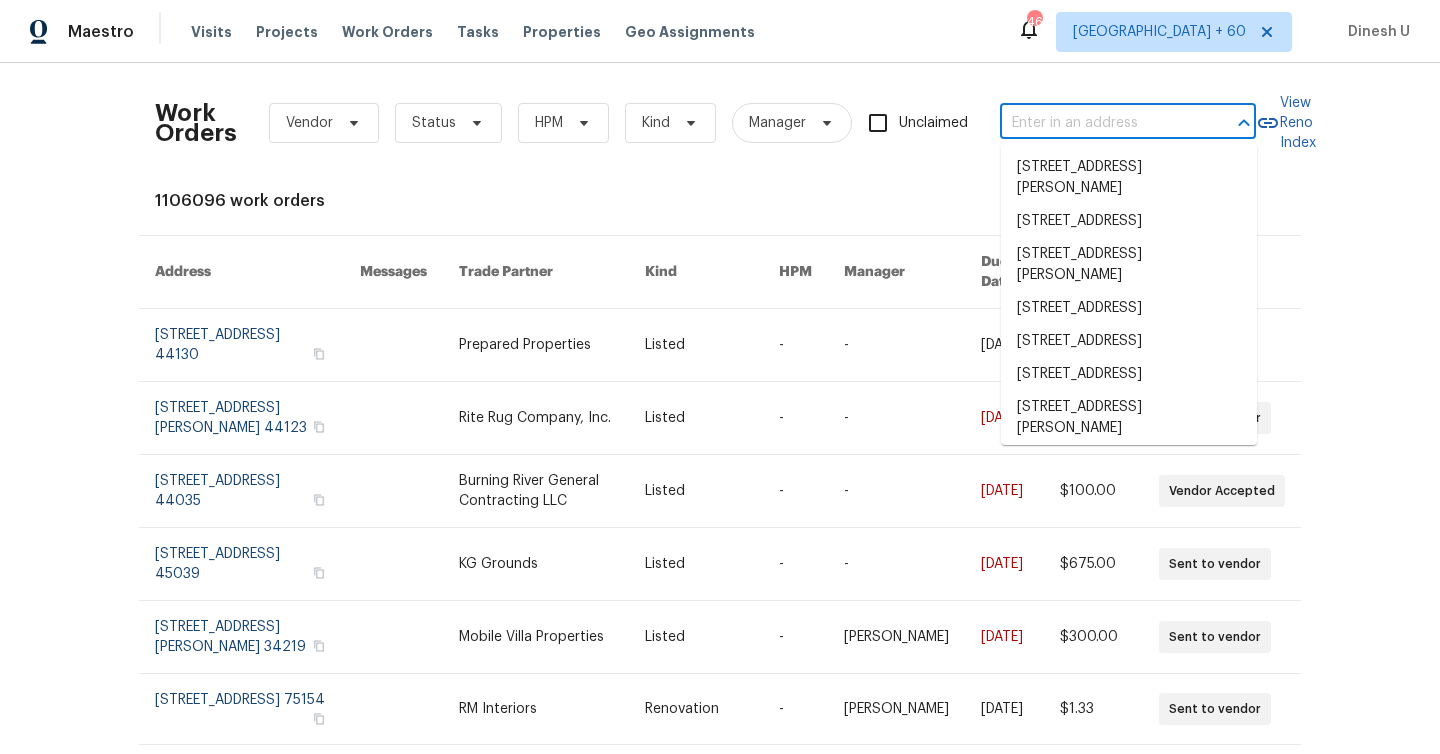 paste on "[STREET_ADDRESS]" 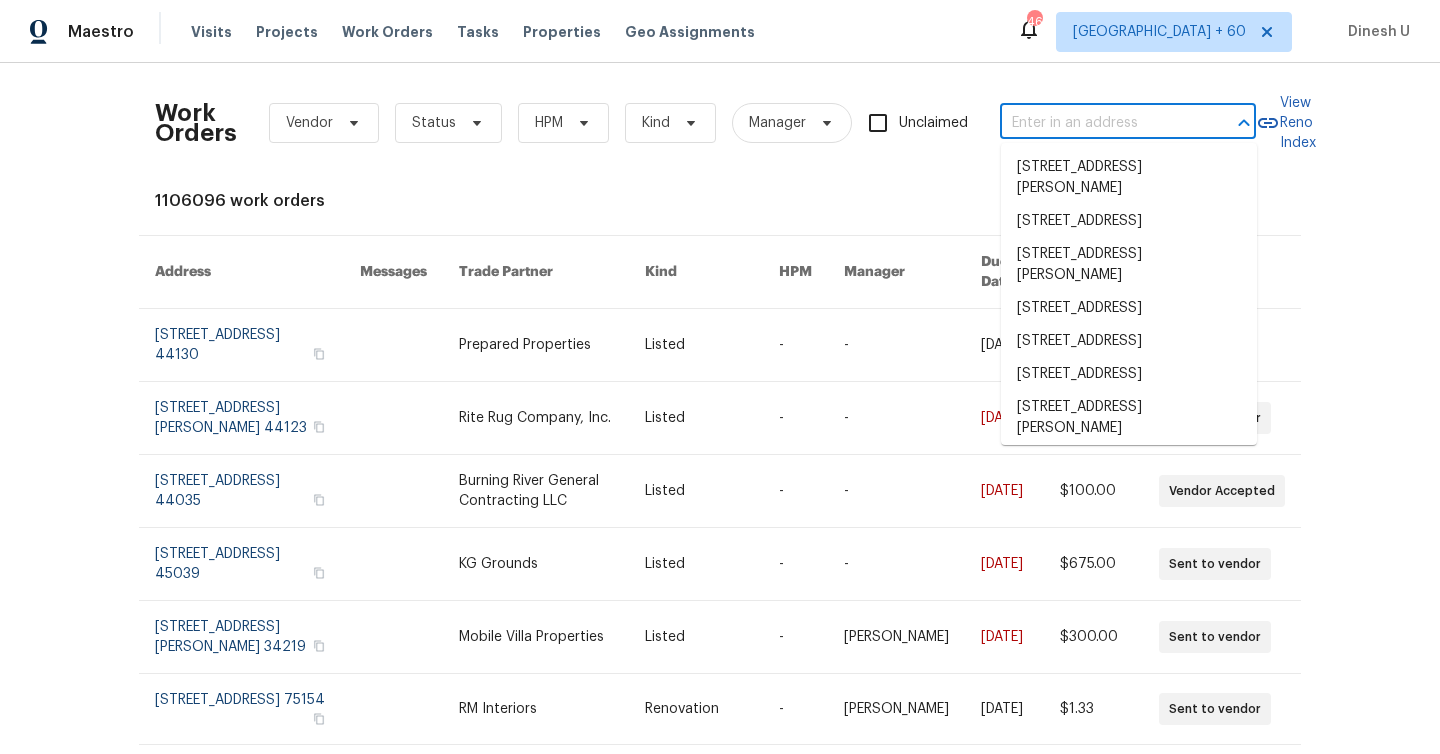type on "[STREET_ADDRESS]" 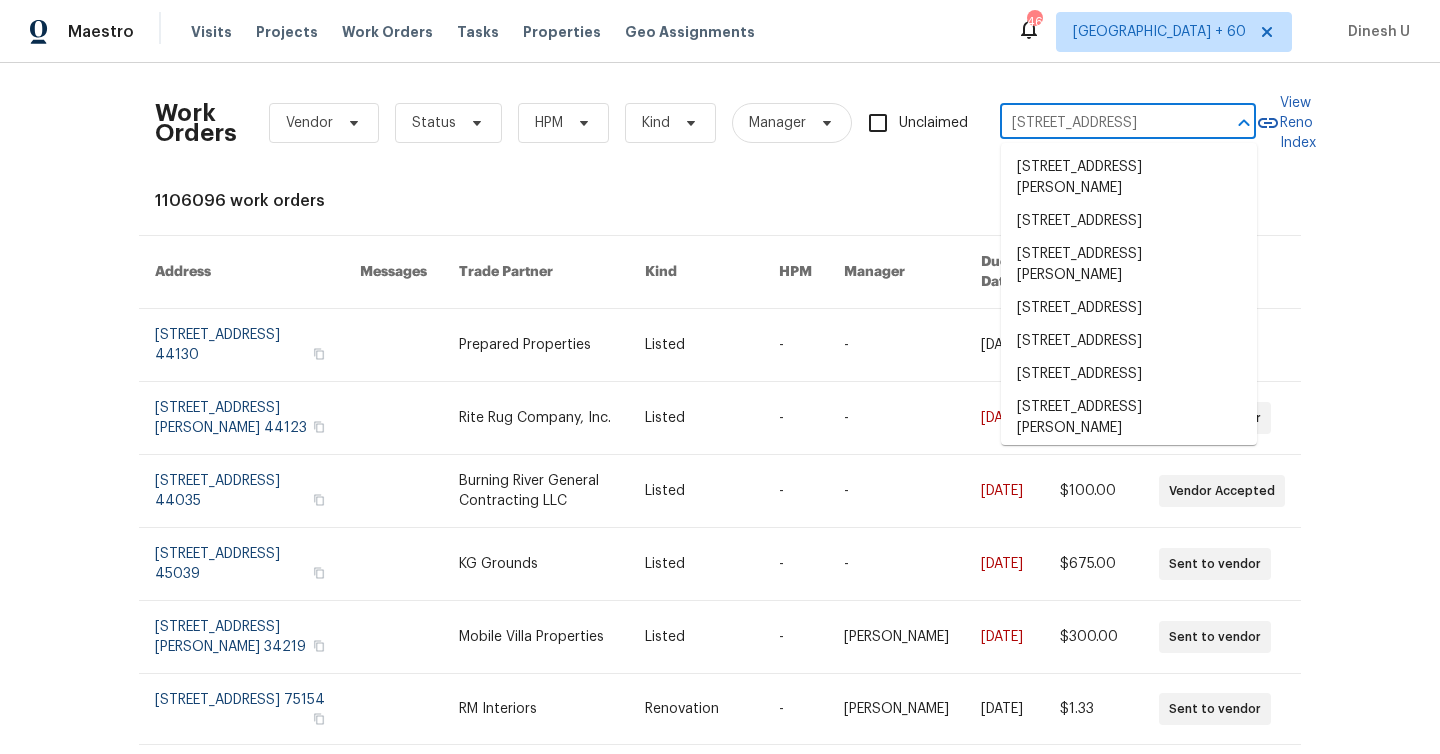 scroll, scrollTop: 0, scrollLeft: 116, axis: horizontal 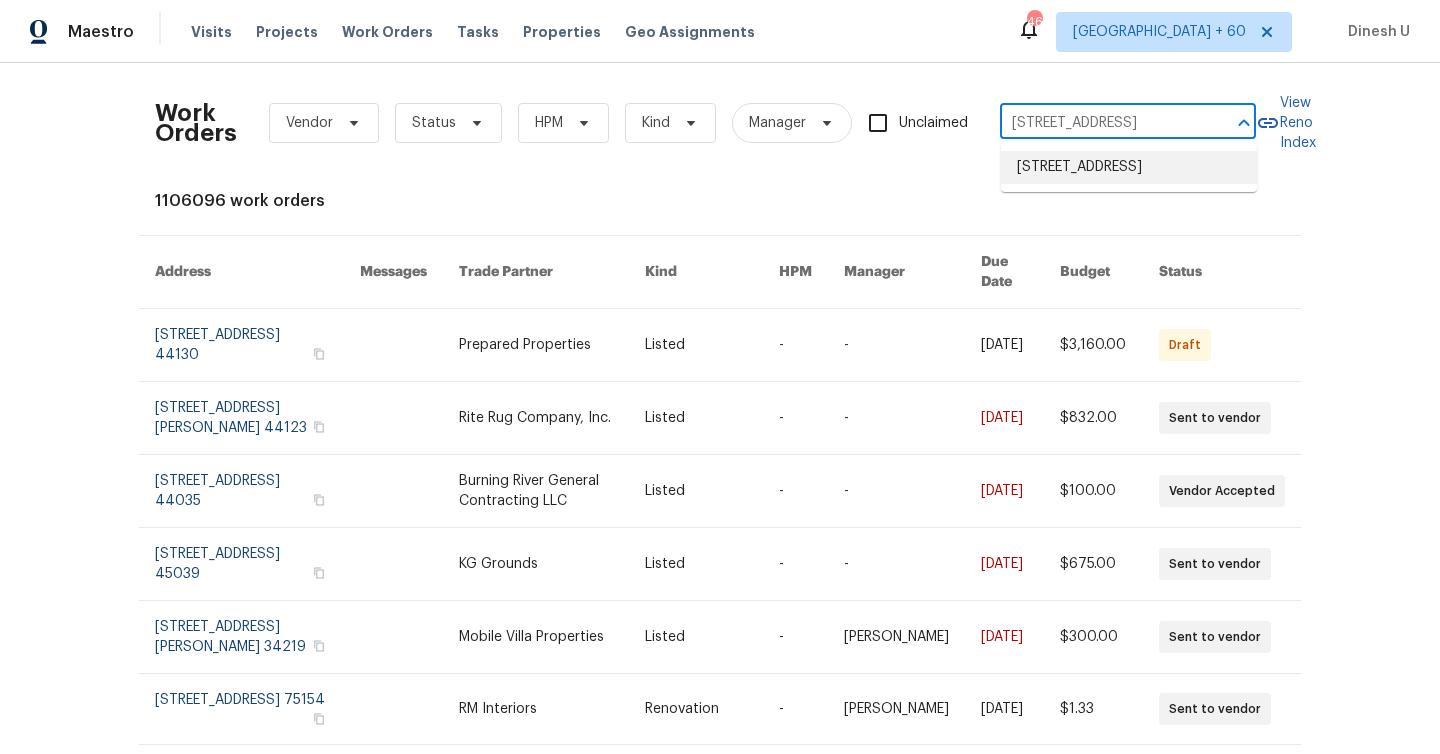 click on "[STREET_ADDRESS]" at bounding box center [1129, 167] 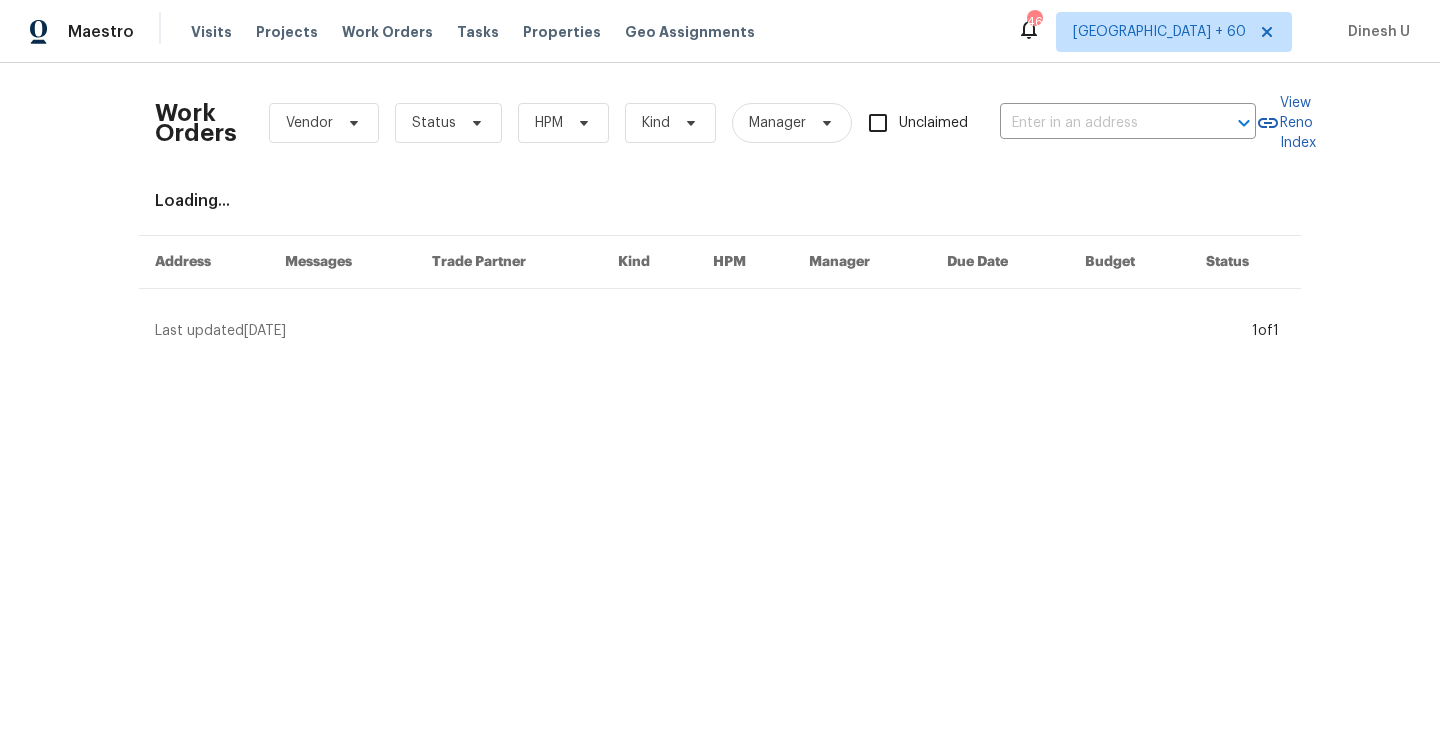 type on "[STREET_ADDRESS]" 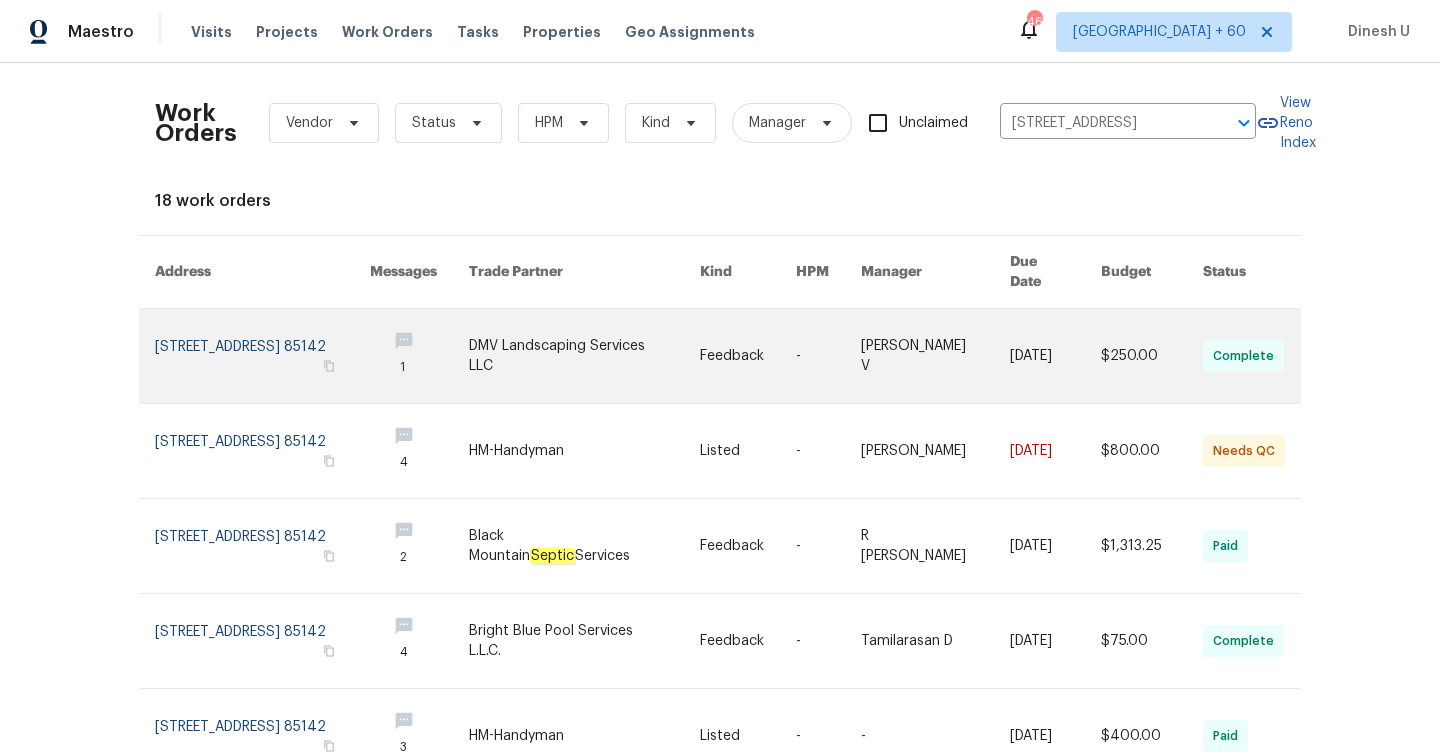 click at bounding box center [262, 356] 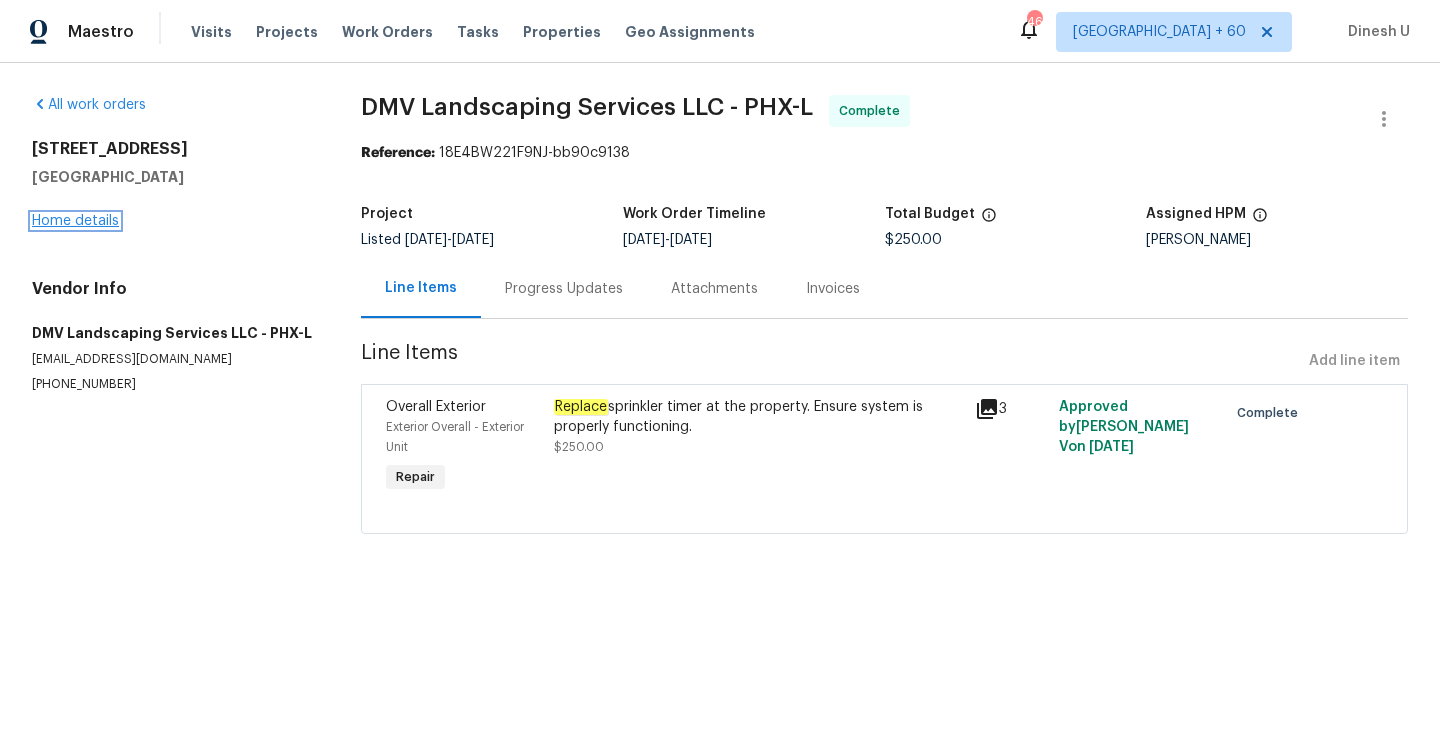 click on "Home details" at bounding box center (75, 221) 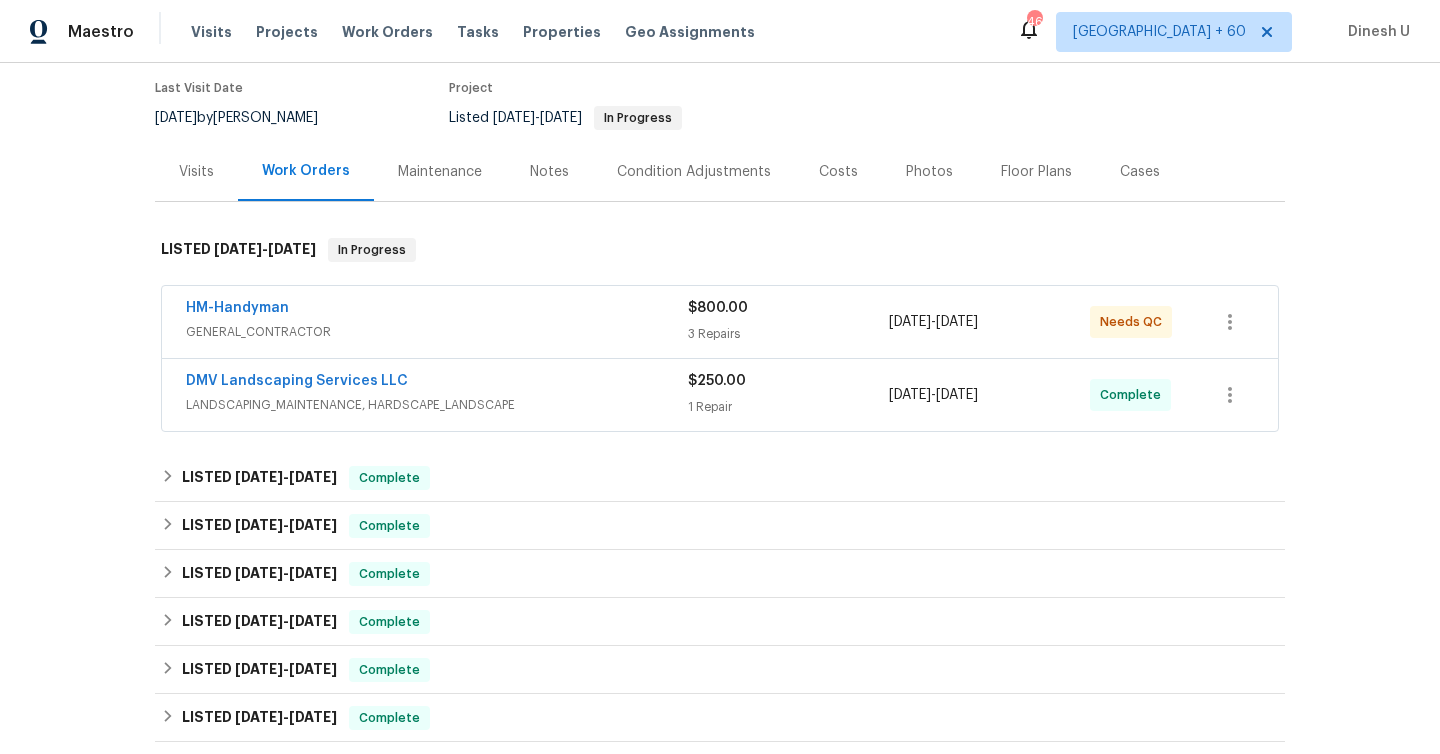 scroll, scrollTop: 164, scrollLeft: 0, axis: vertical 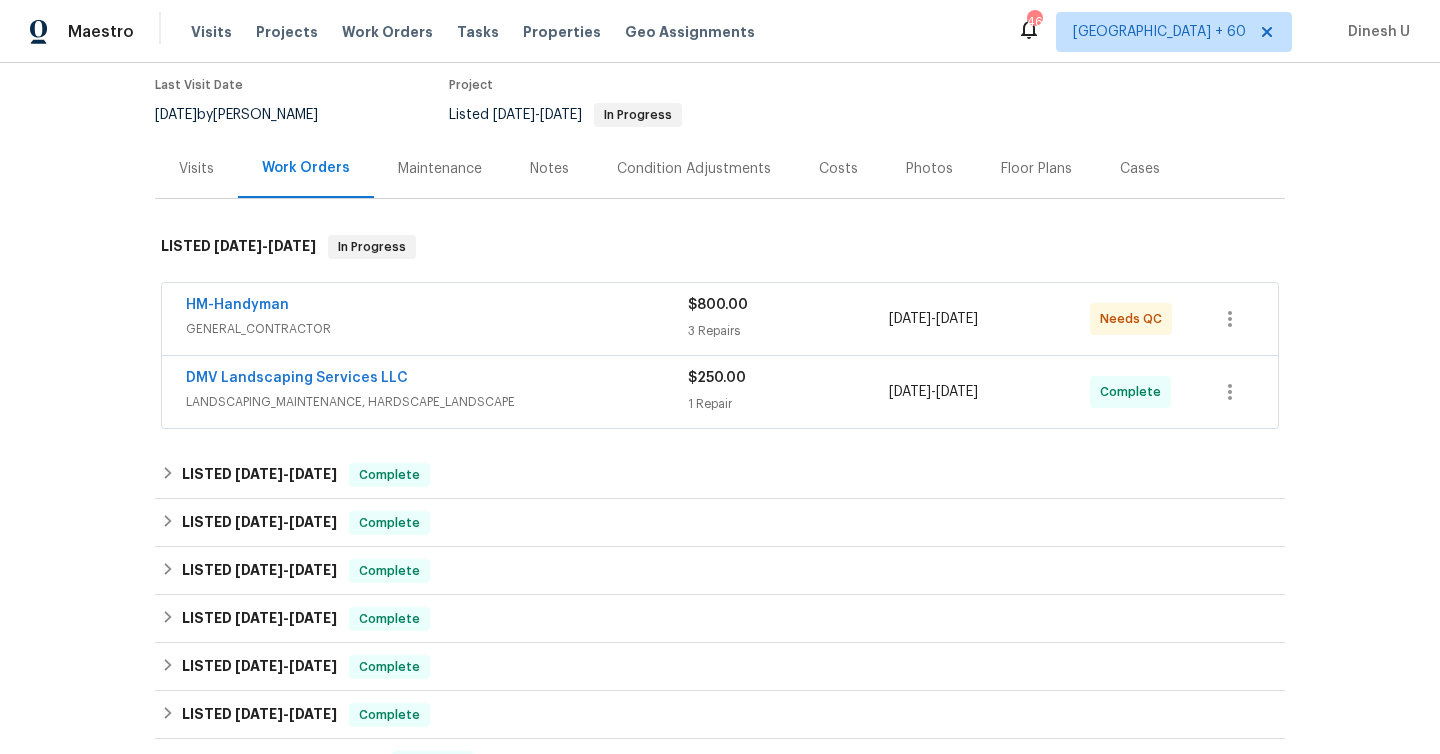 click on "$800.00" at bounding box center [718, 305] 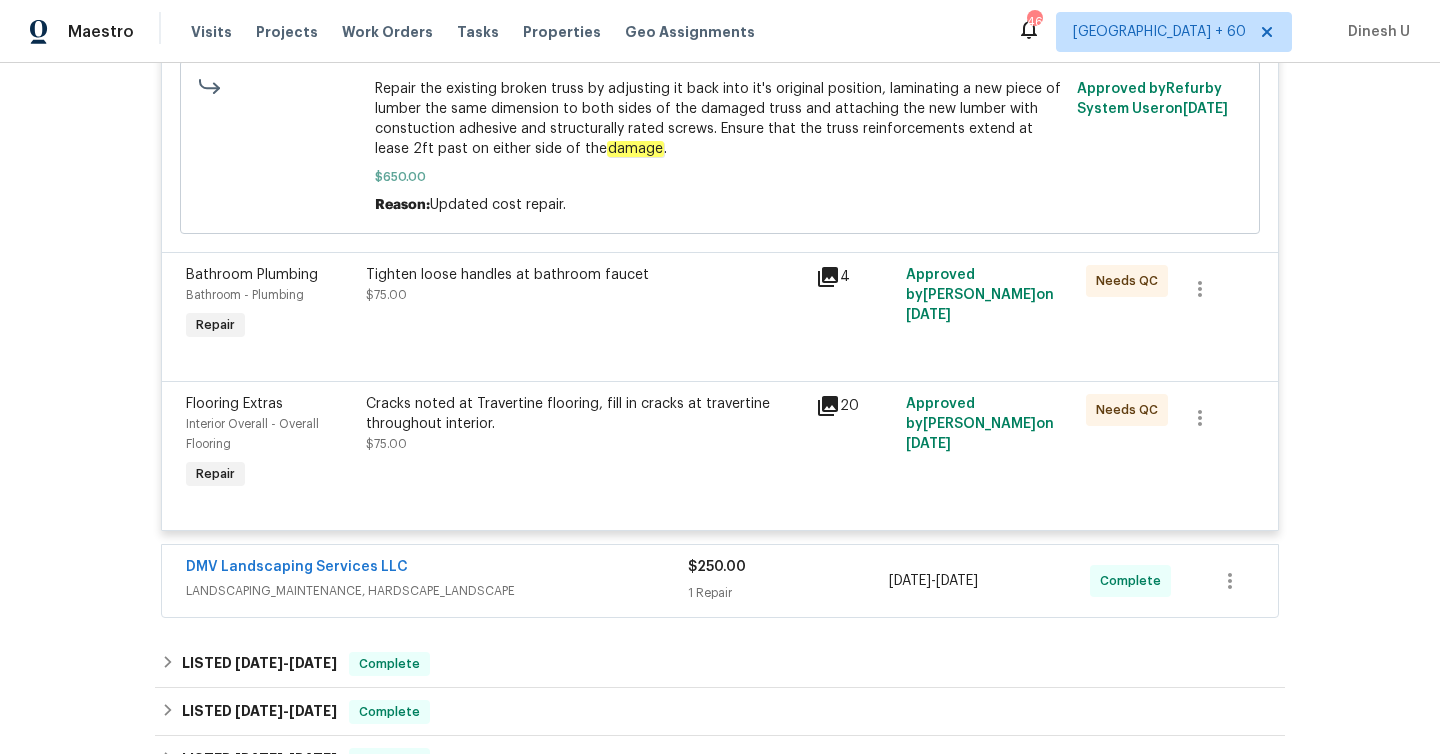 scroll, scrollTop: 675, scrollLeft: 0, axis: vertical 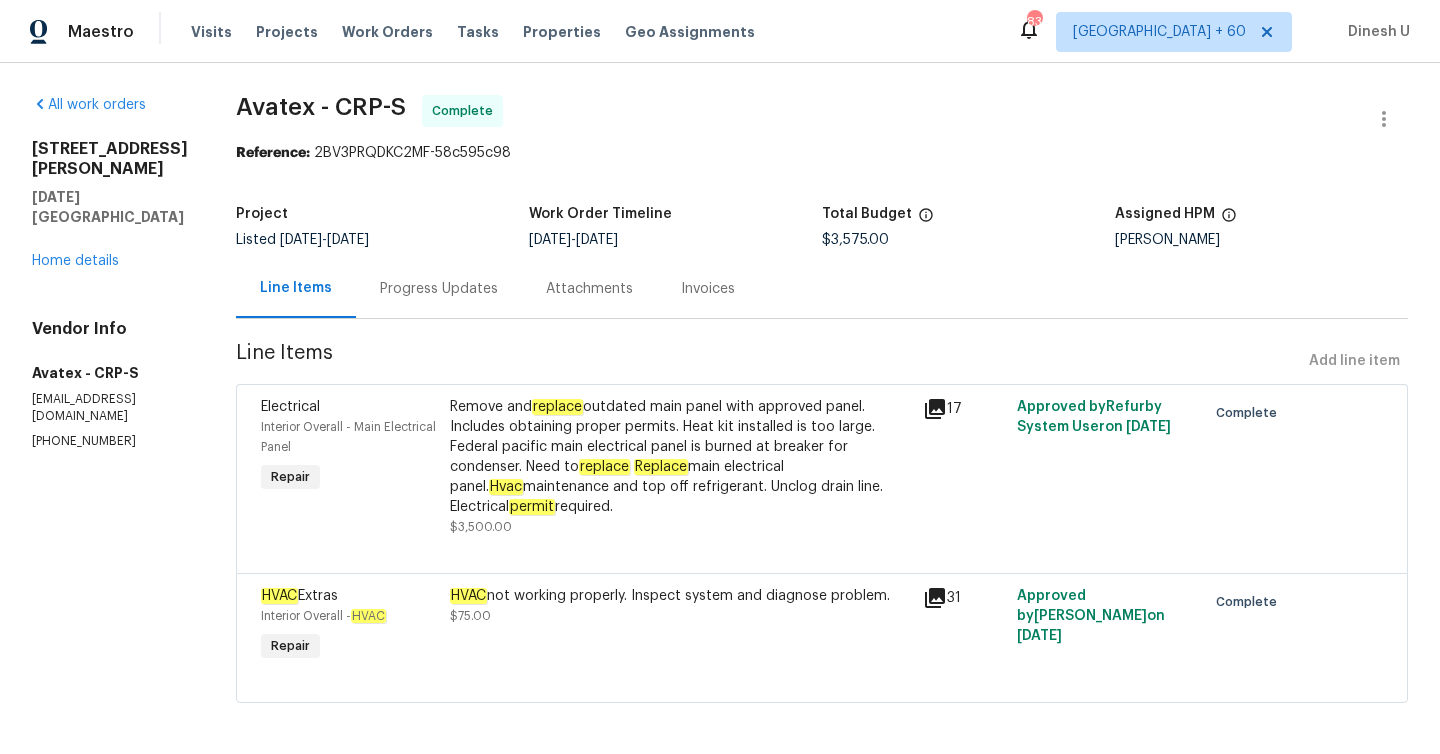click on "Progress Updates" at bounding box center [439, 289] 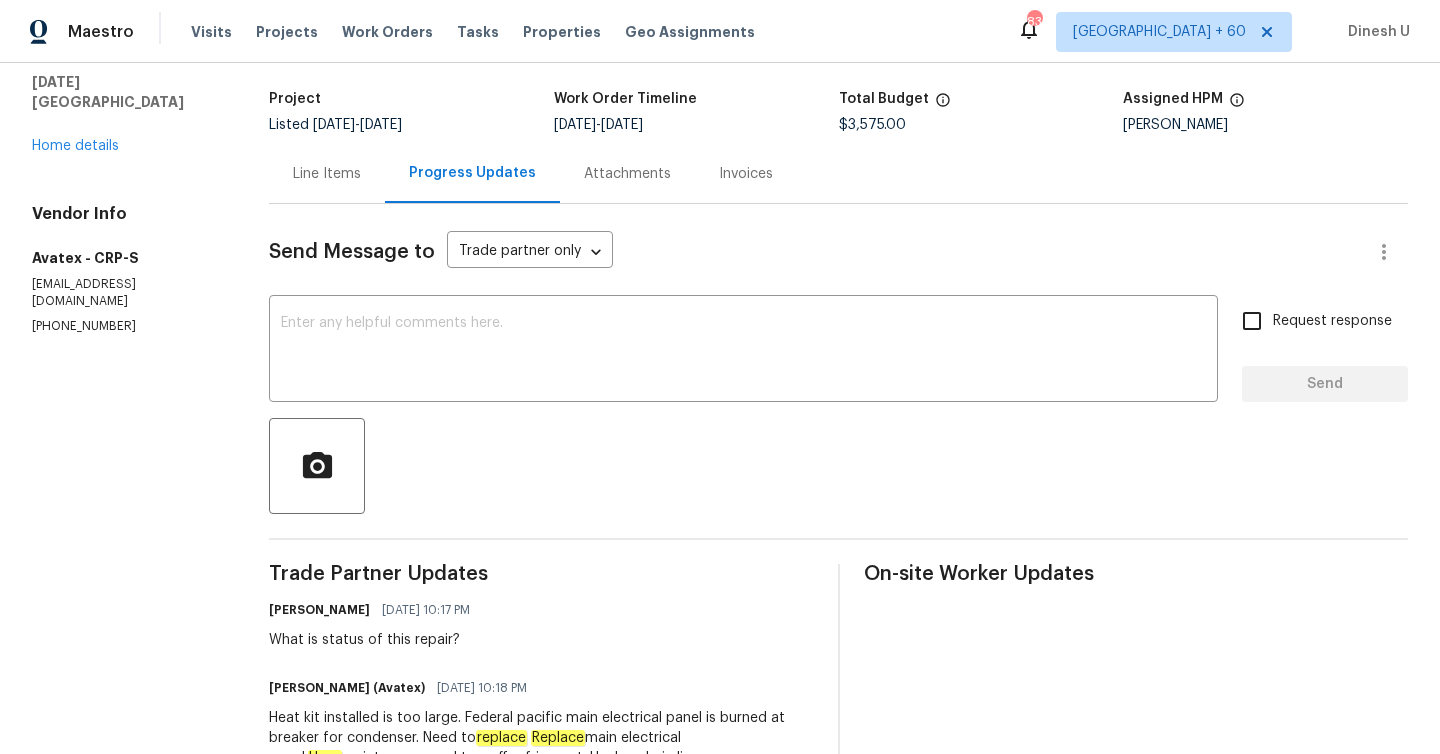scroll, scrollTop: 109, scrollLeft: 0, axis: vertical 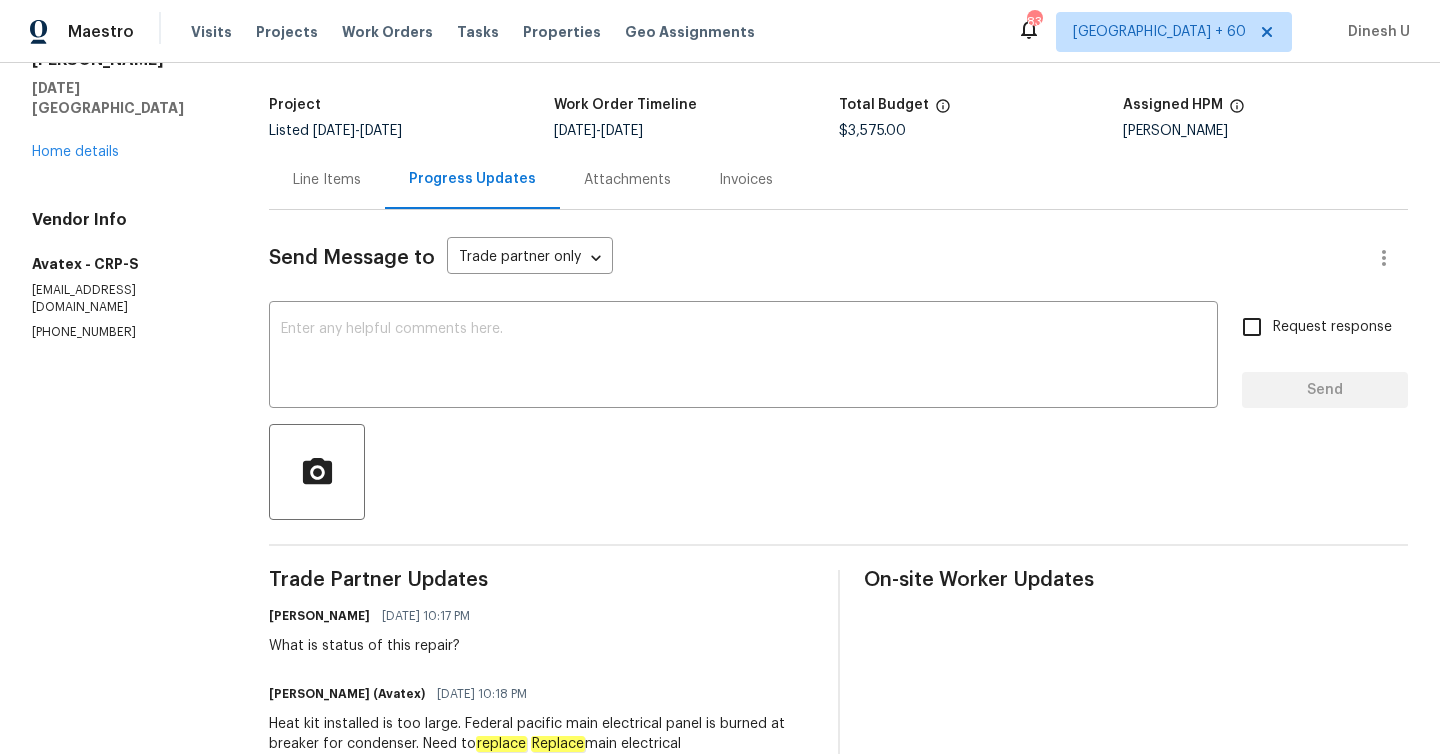 click on "Invoices" at bounding box center (746, 179) 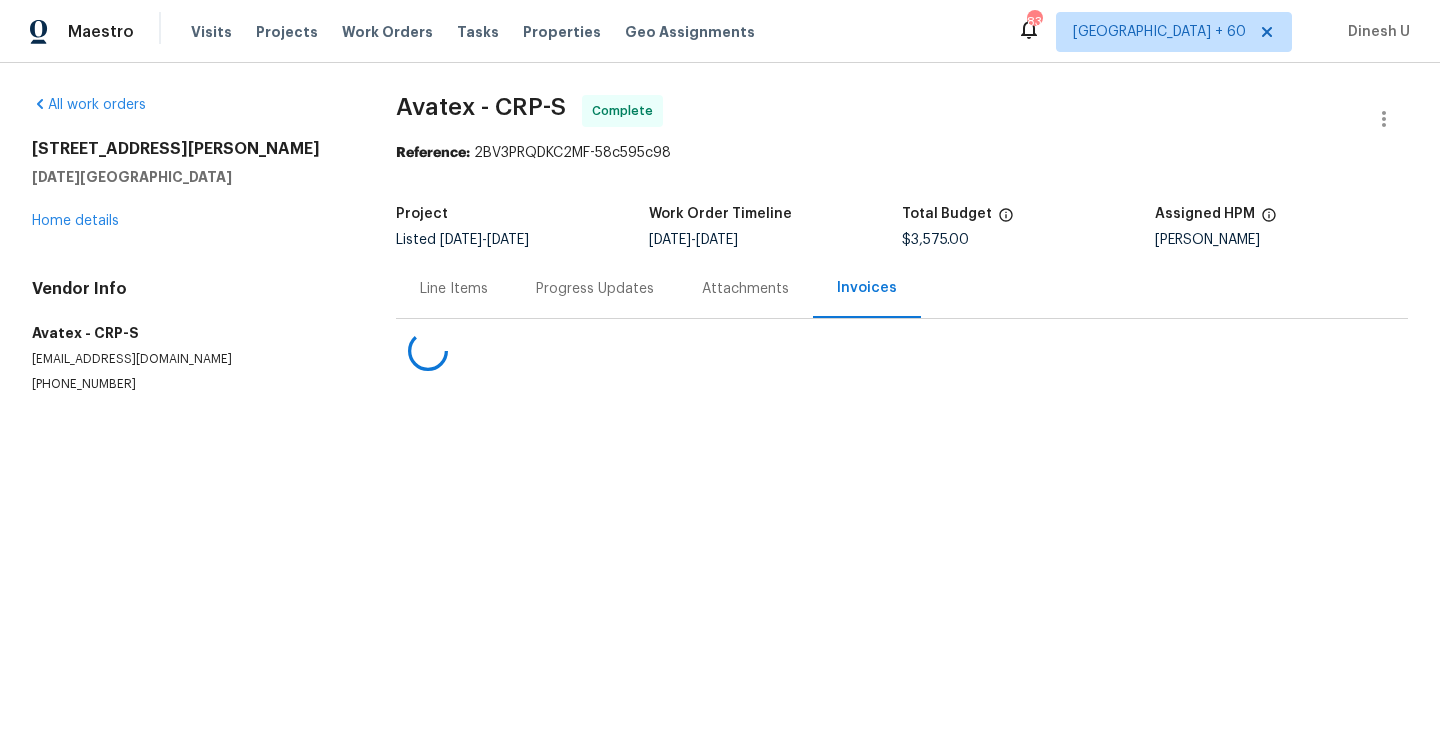 scroll, scrollTop: 0, scrollLeft: 0, axis: both 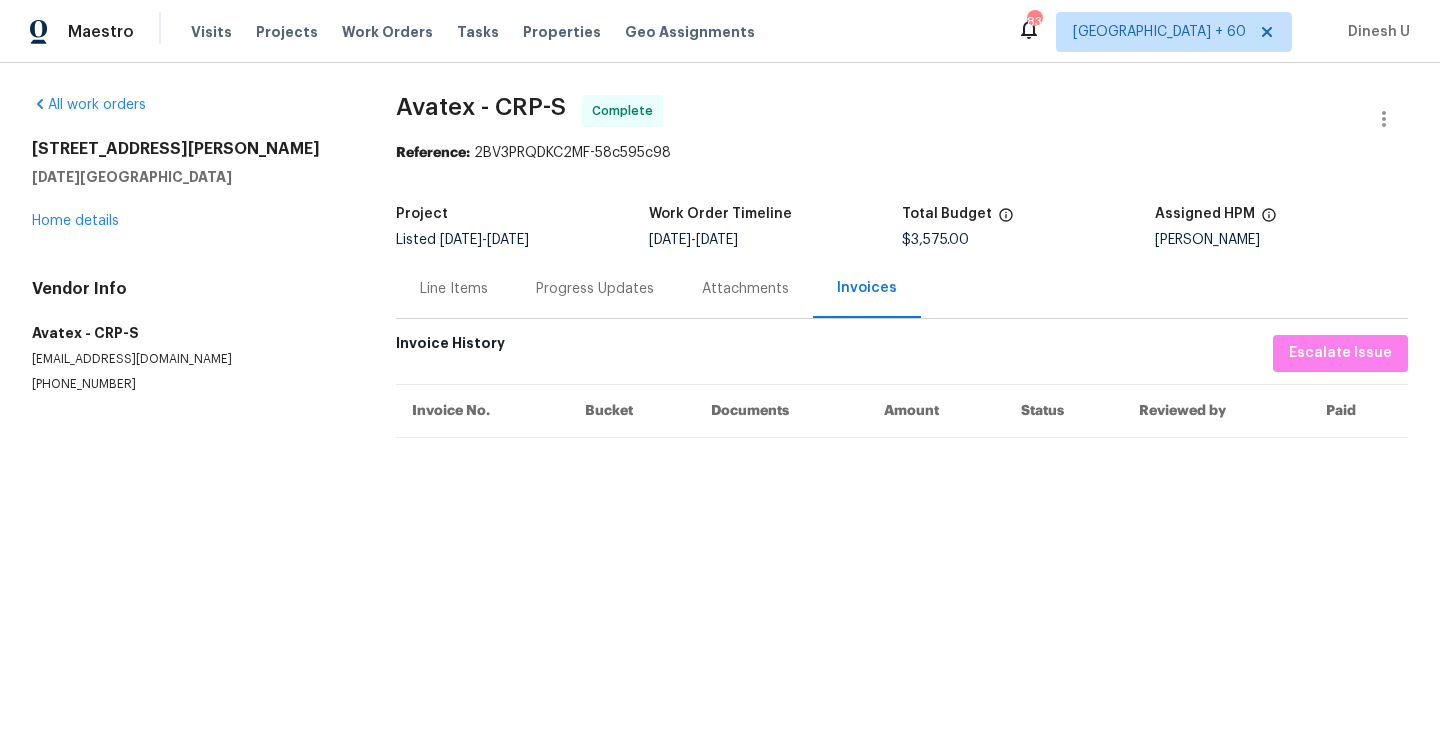 click on "Progress Updates" at bounding box center (595, 289) 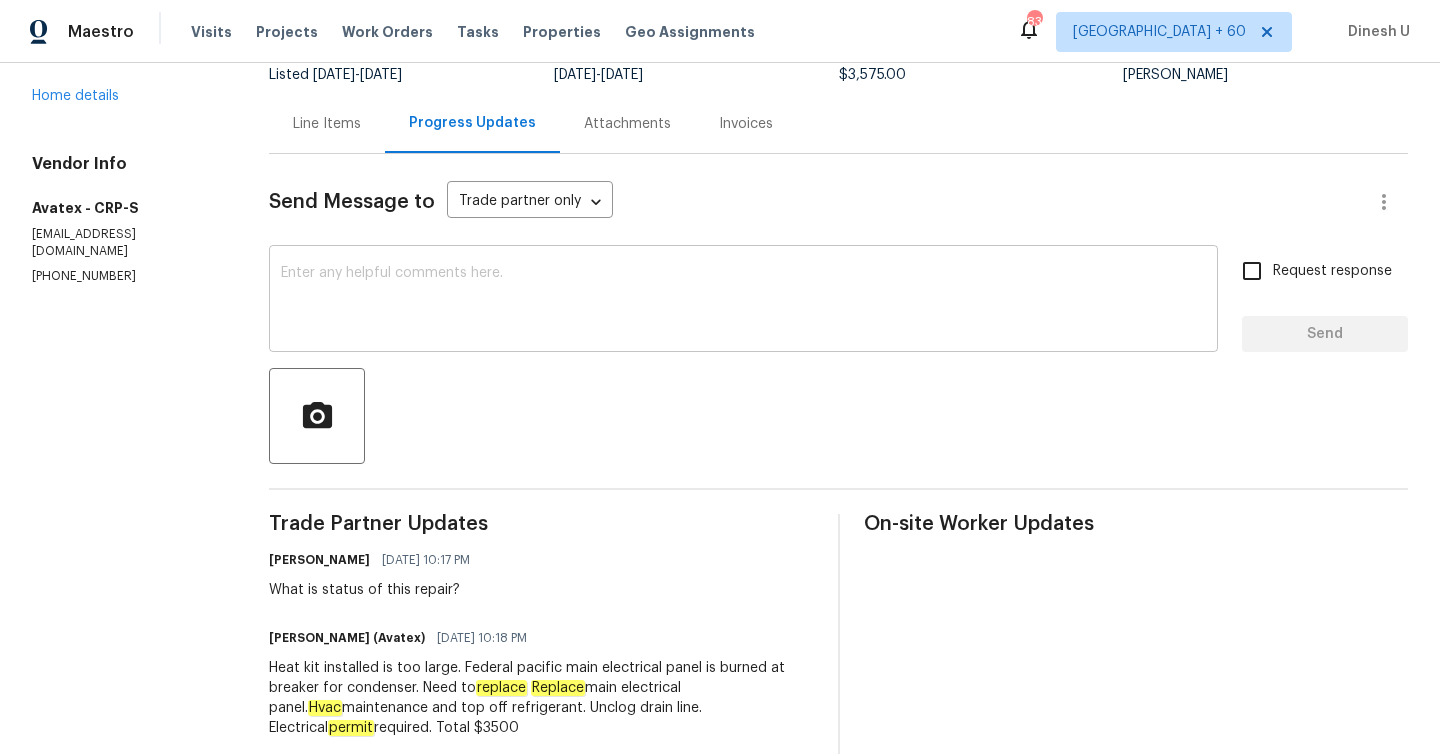 scroll, scrollTop: 283, scrollLeft: 0, axis: vertical 